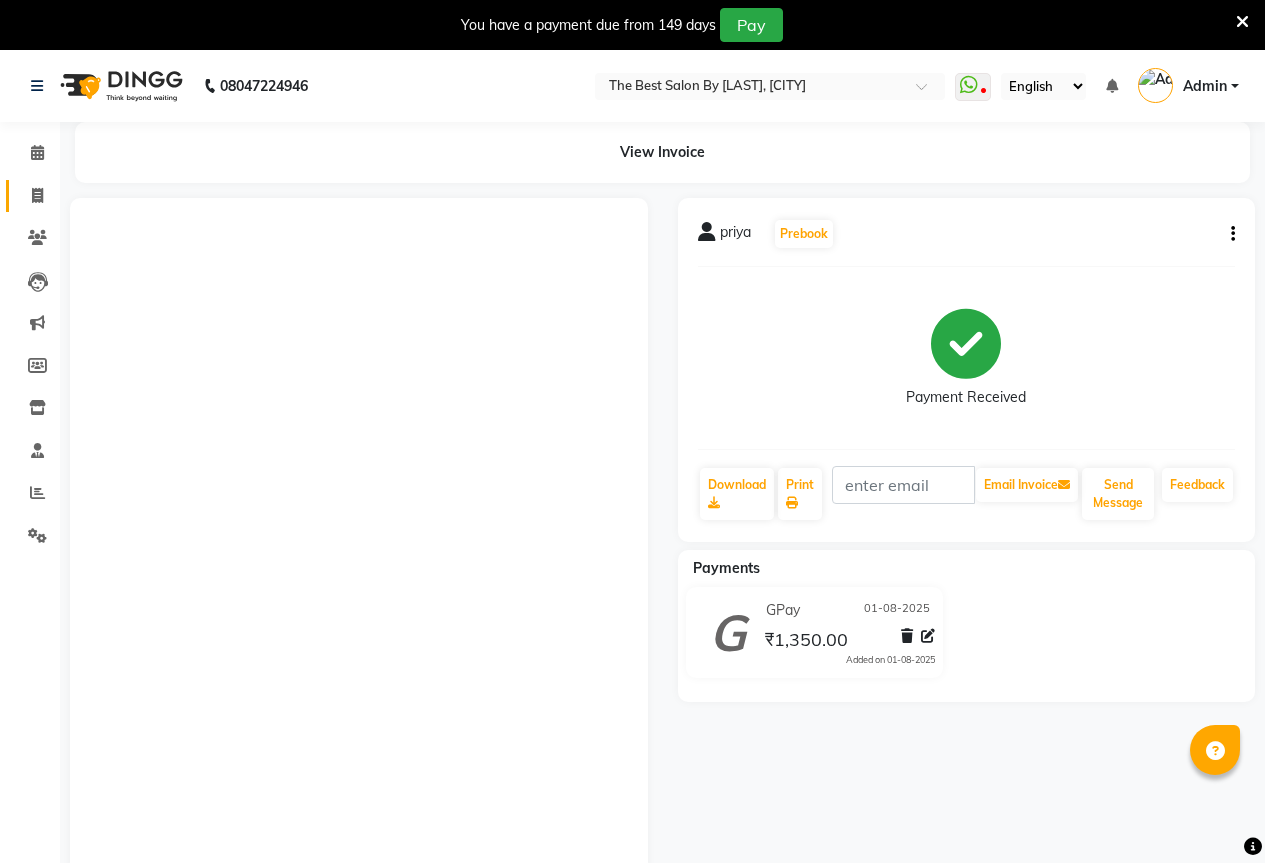 scroll, scrollTop: 59, scrollLeft: 0, axis: vertical 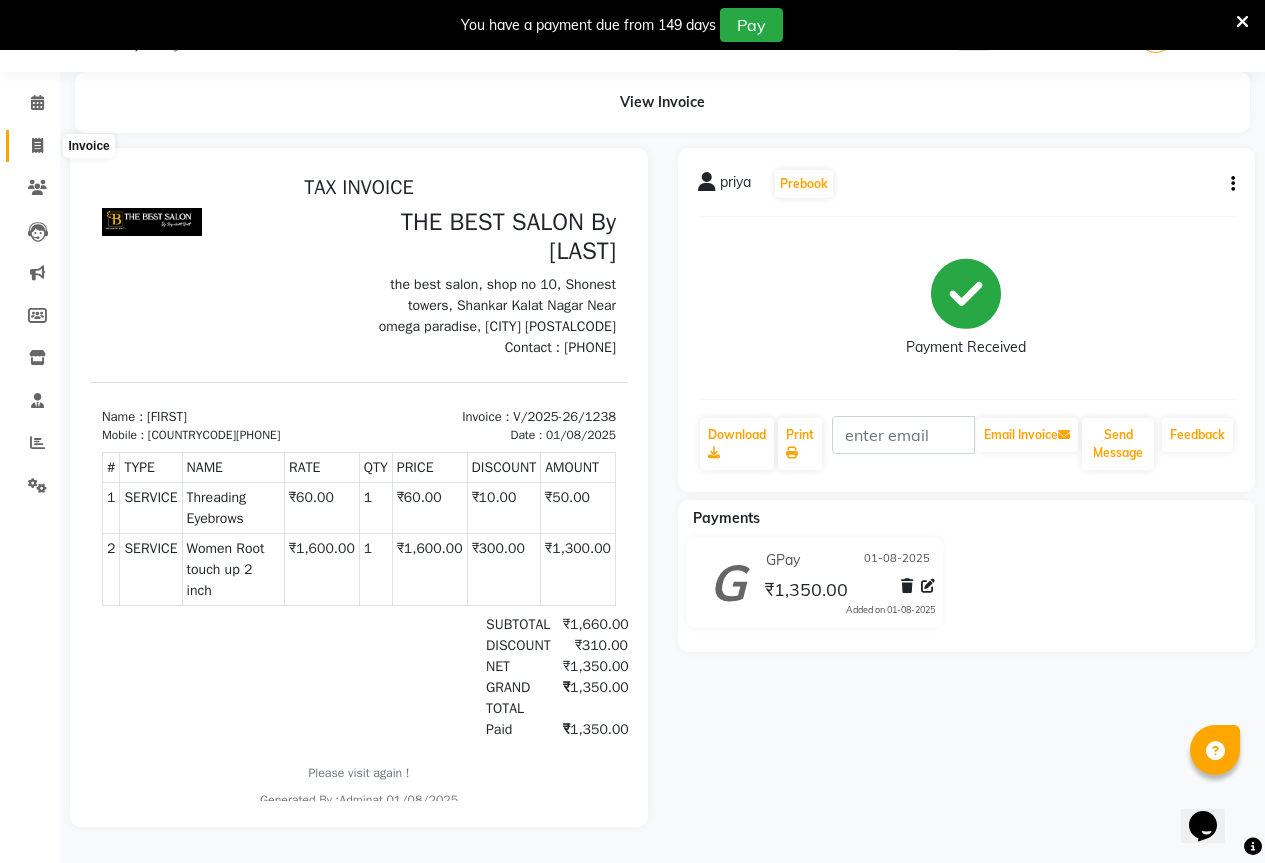 click 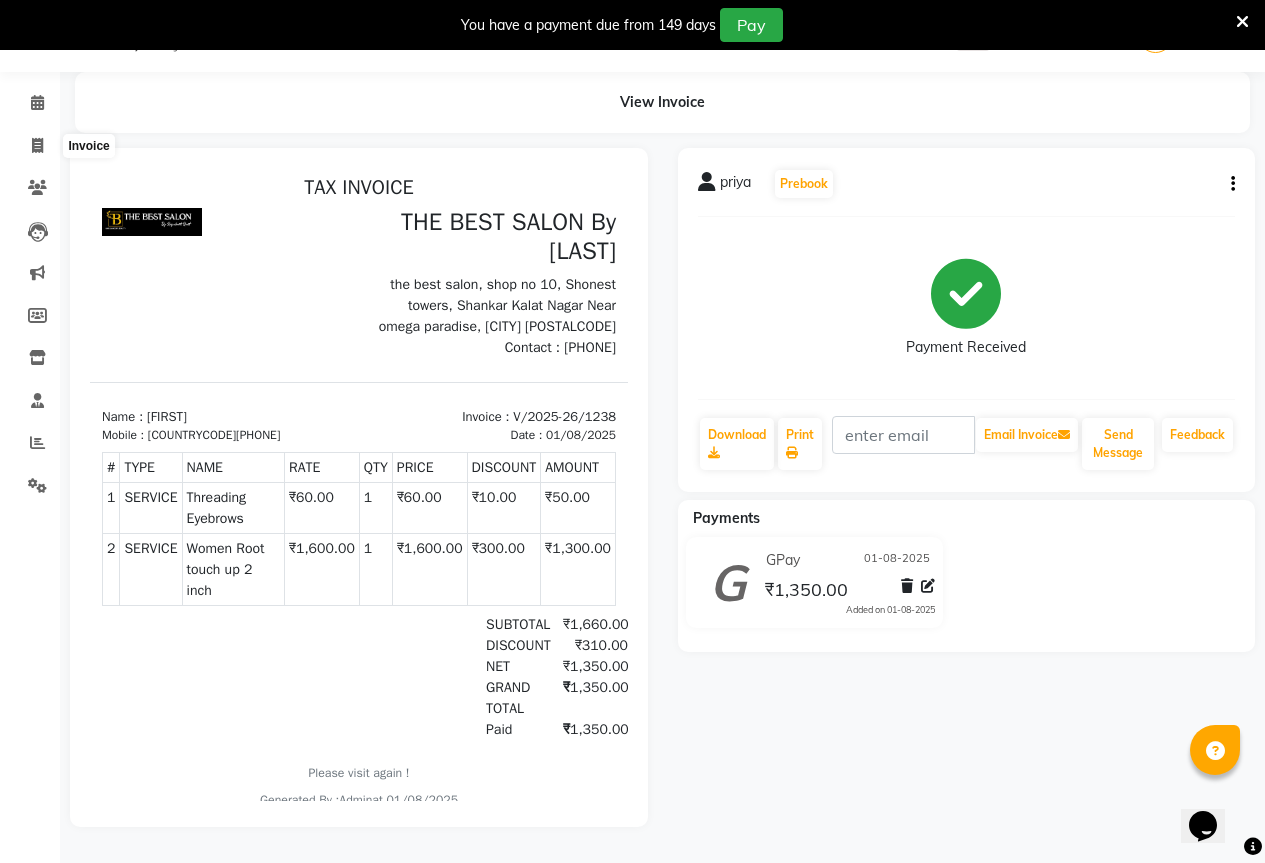 select on "7209" 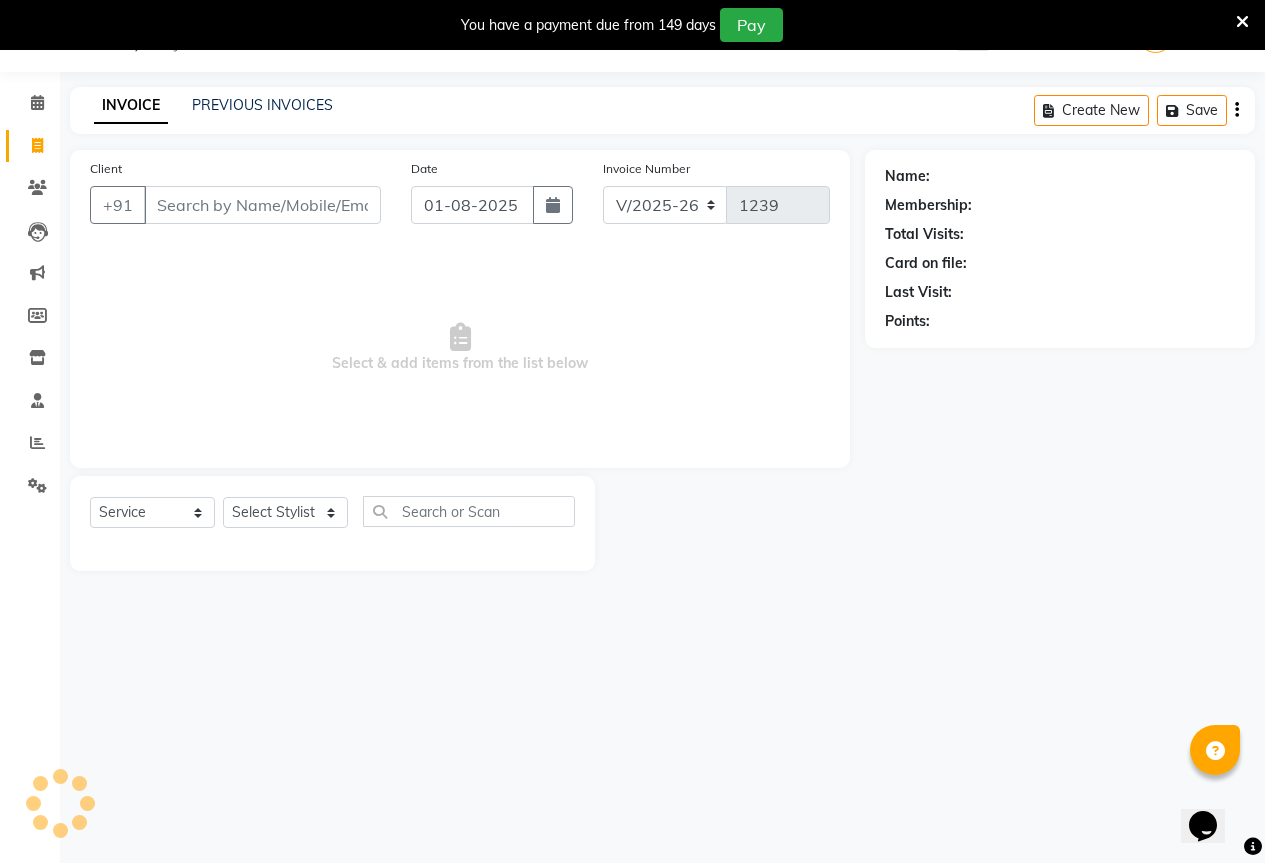 scroll, scrollTop: 50, scrollLeft: 0, axis: vertical 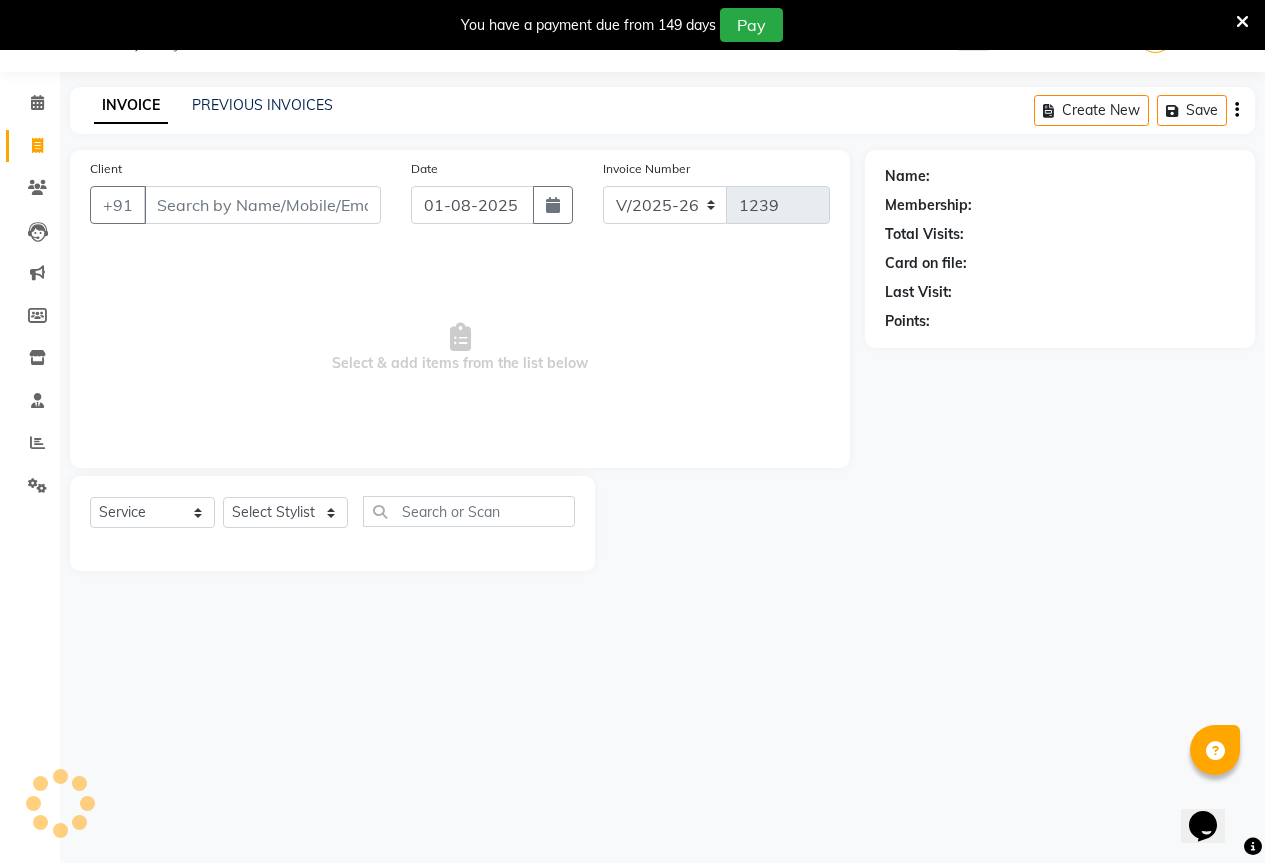 click on "Client" at bounding box center [262, 205] 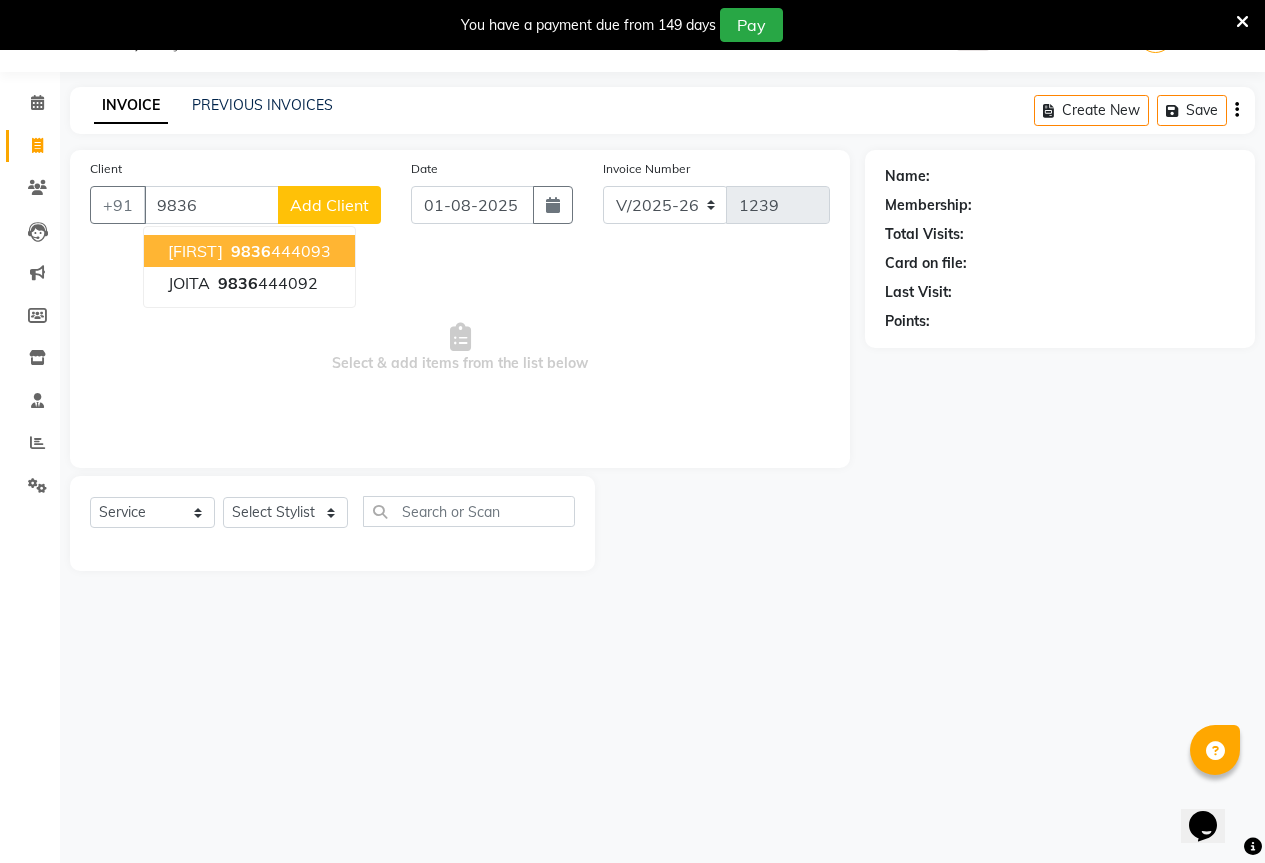 click on "joyita   9836 444093" at bounding box center [249, 251] 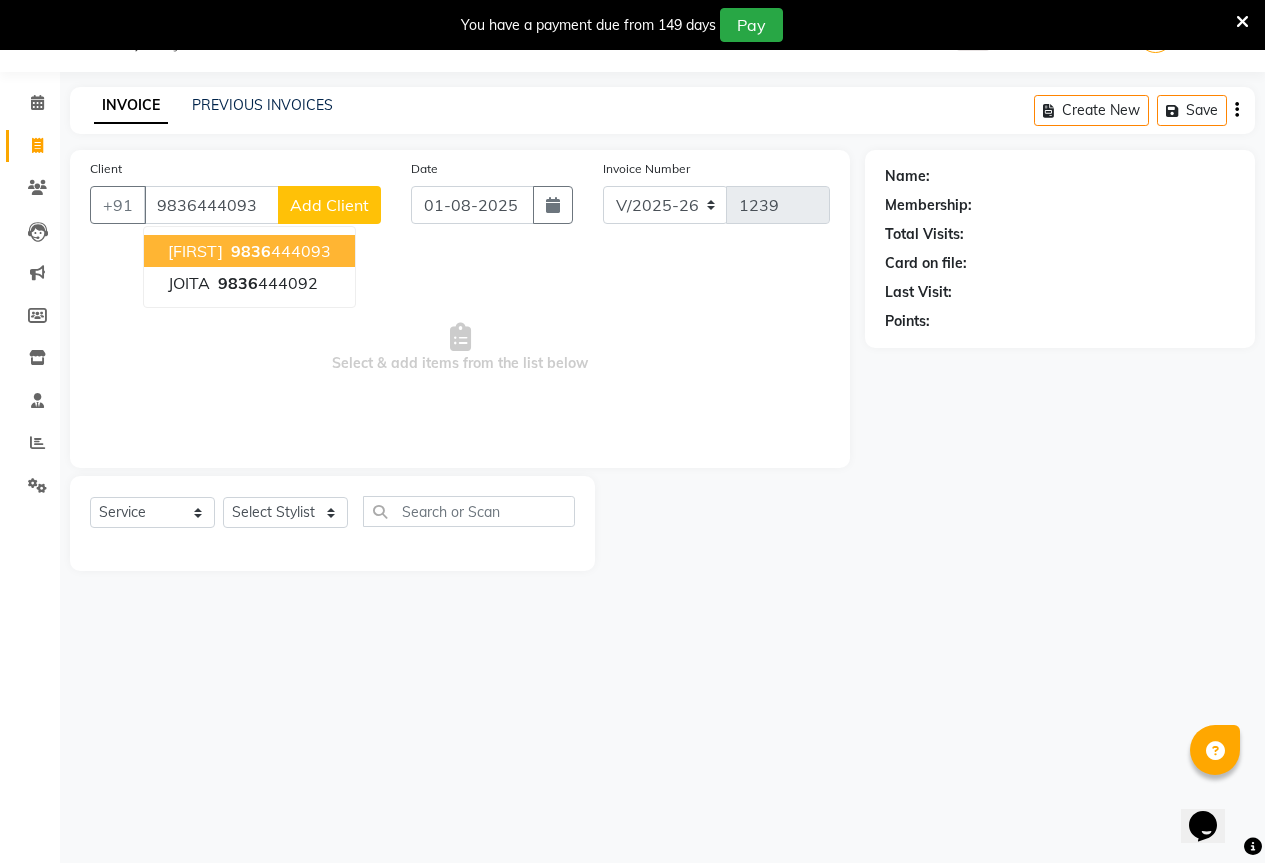 type on "9836444093" 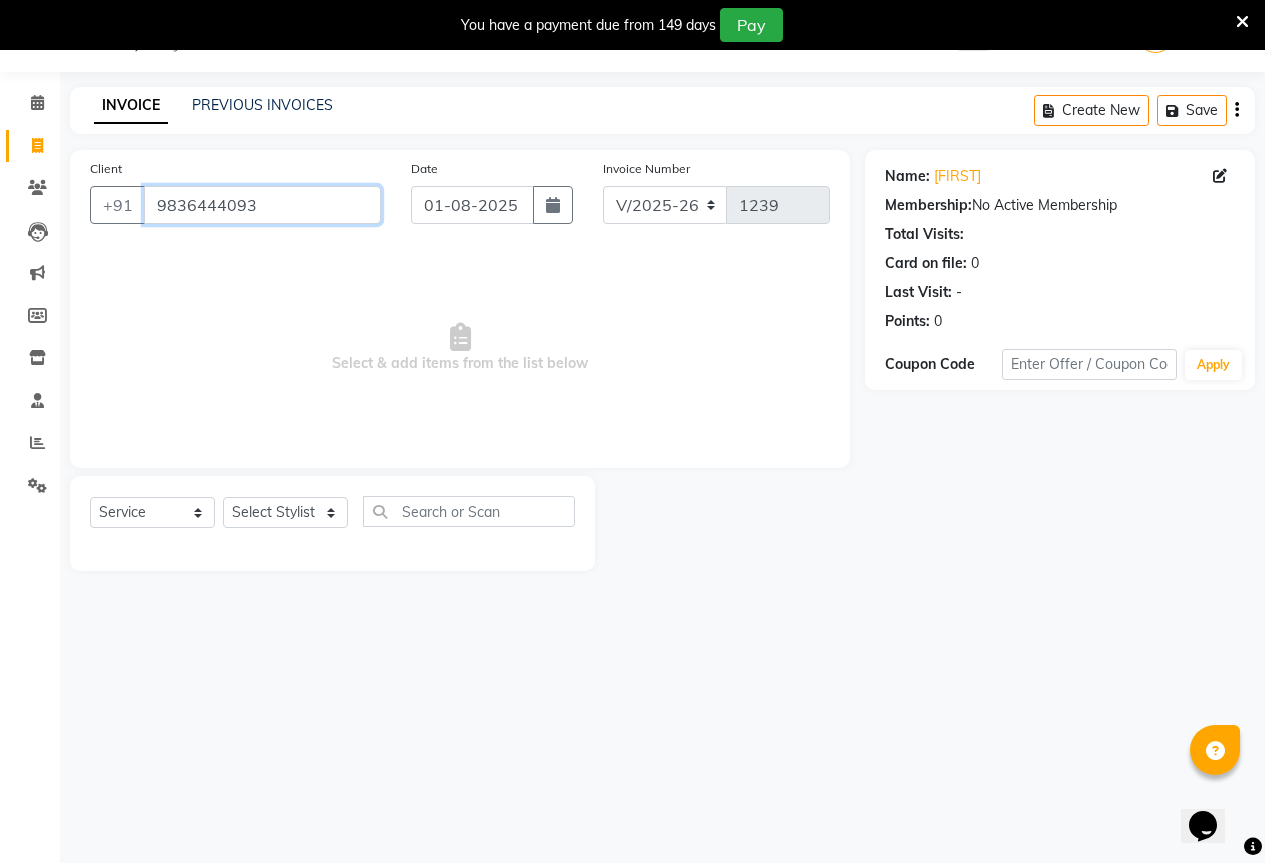 drag, startPoint x: 151, startPoint y: 199, endPoint x: 369, endPoint y: 224, distance: 219.4288 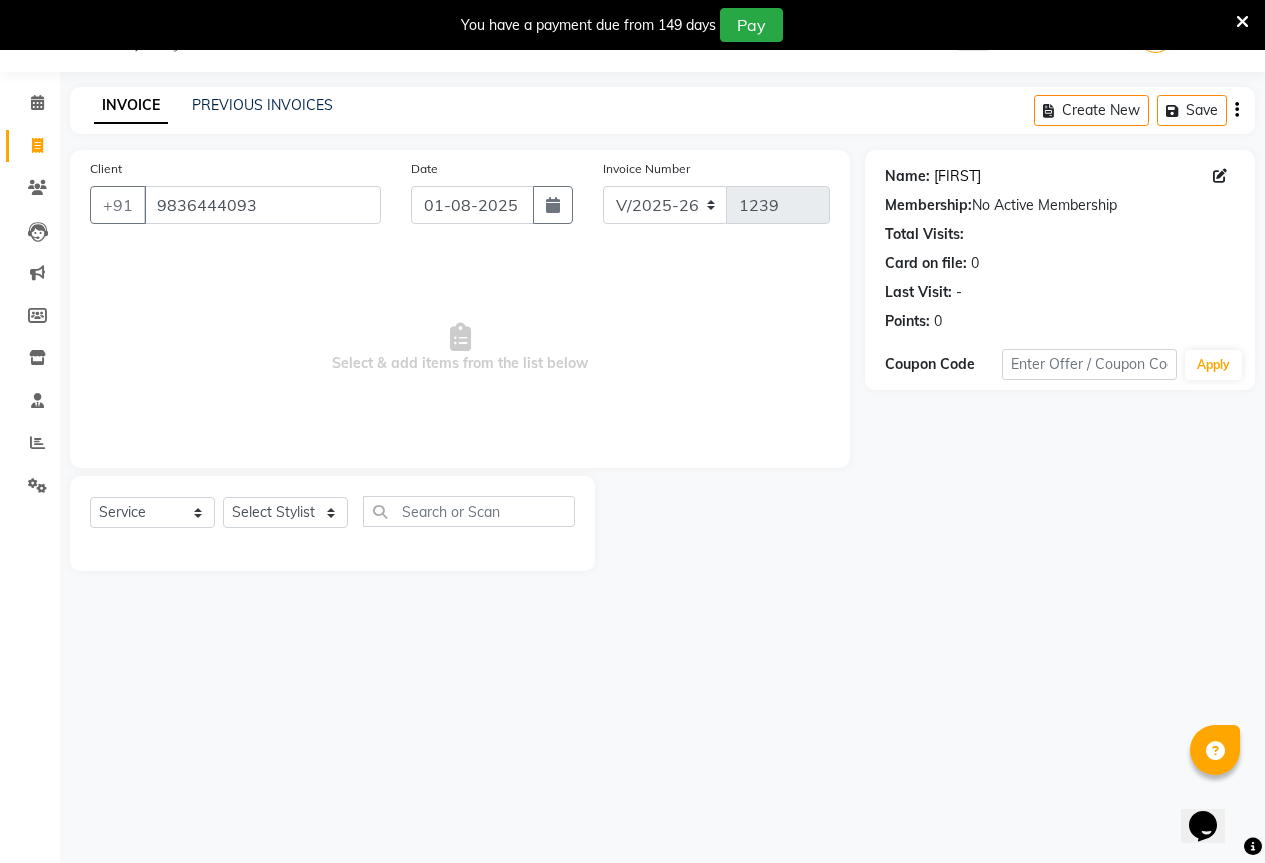 click on "Joyita" 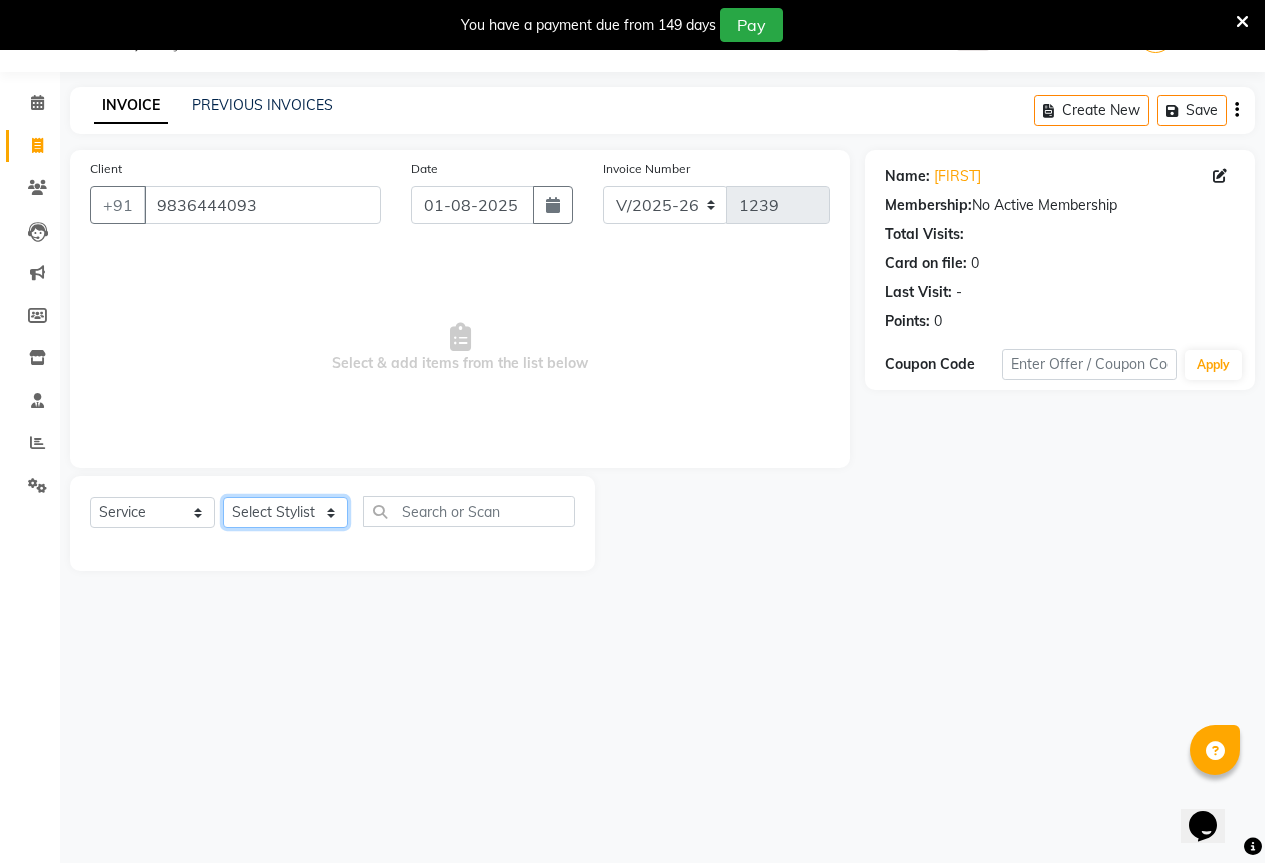 click on "Select Stylist AKASH KAJAL PAYAL RAJ RUTUJA SAHIL" 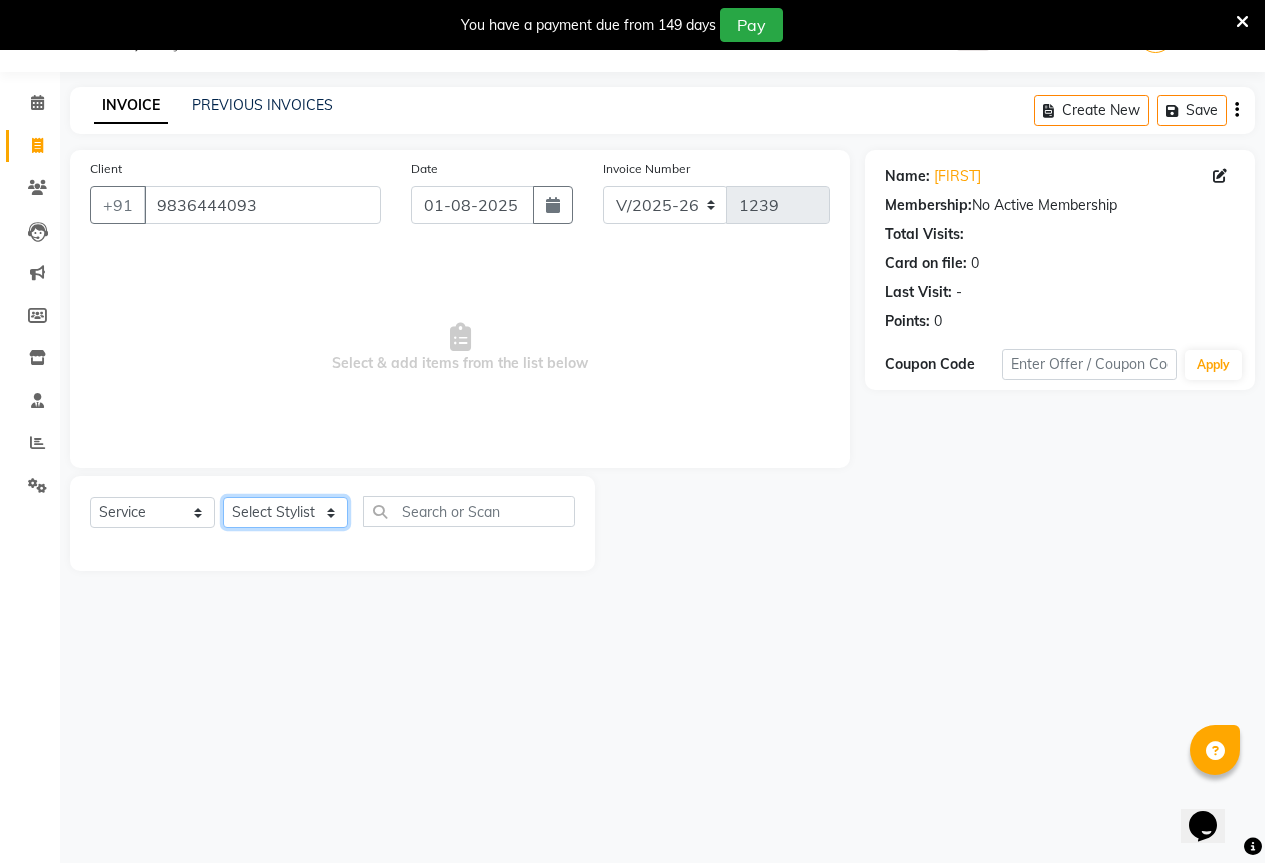 select on "61551" 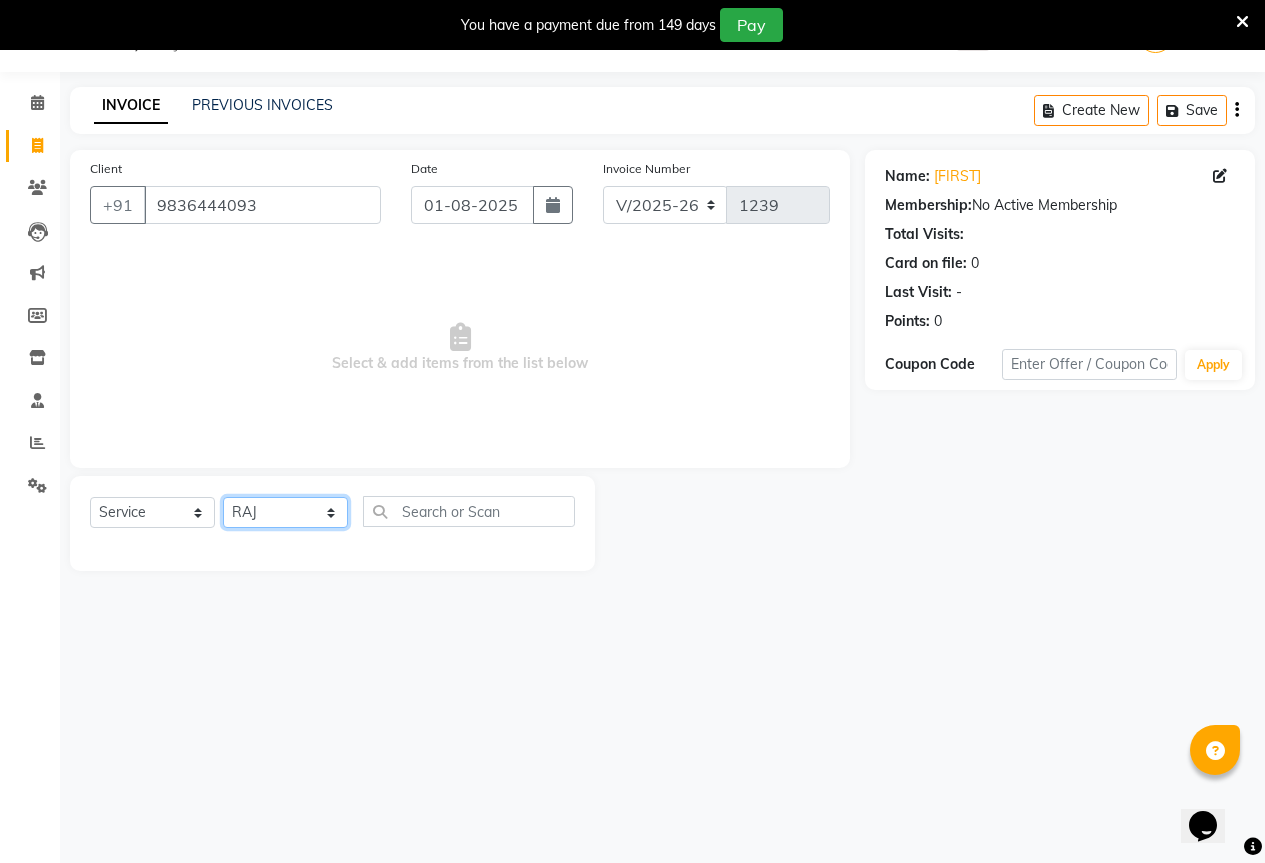 click on "Select Stylist AKASH KAJAL PAYAL RAJ RUTUJA SAHIL" 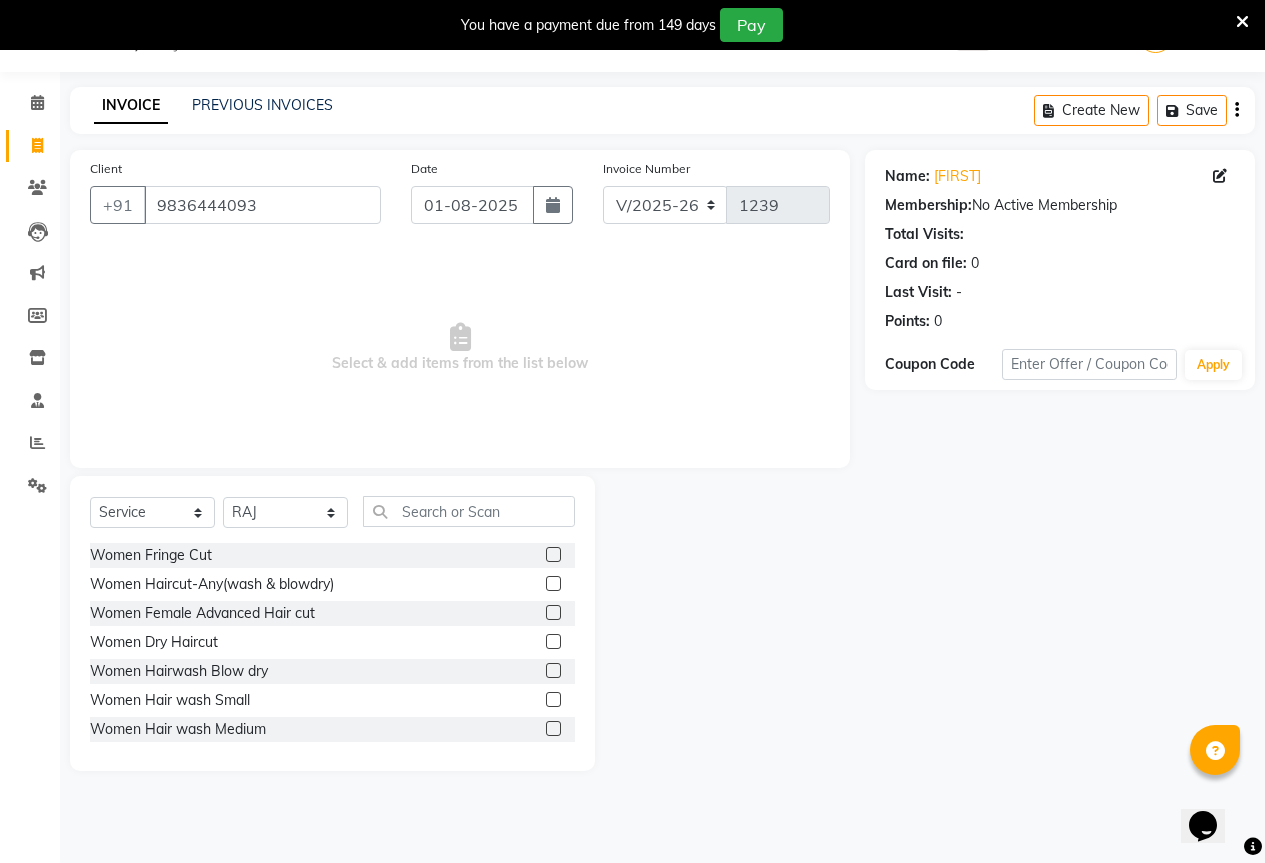 click on "Select  Service  Product  Membership  Package Voucher Prepaid Gift Card  Select Stylist AKASH KAJAL PAYAL RAJ RUTUJA SAHIL Women Fringe Cut  Women Haircut-Any(wash & blowdry)  Women Female Advanced Hair cut  Women Dry Haircut  Women Hairwash Blow dry  Women Hair wash Small  Women Hair wash Medium  Women Hair wash Long  Women Blow dry Small  Women Blow dry Medium  Women Blow dry Long  Women Temporary Curls/Tongs Small  Women Temporary Curls/Tongs Medium  Women Temporary Curls/Tongs Long  Women Flat Ironing Small  Women Flat Ironing Medium  Women Flat Ironing Long  Men Hair cut (wash & Blow dry)  Men Dry Hair cut  Men Beard trim/Shaving Small  Men Beard trim/Shaving Large  Men Hair wash/Style  Head Massage Classic Coconut Oil  Head Massage Arroma Oil Small  Head Massage Almond Oil Small  Head Massage Rose mary Oil Small  Head Massage Argan Oil Small  Head Massage Mint Cool Oil Small  Women Regular Hair Spa Small  Women Regular Hair Spa Medium  Women Regular Hair Spa Large  Women Purifying Spa Small  D-Tan Face" 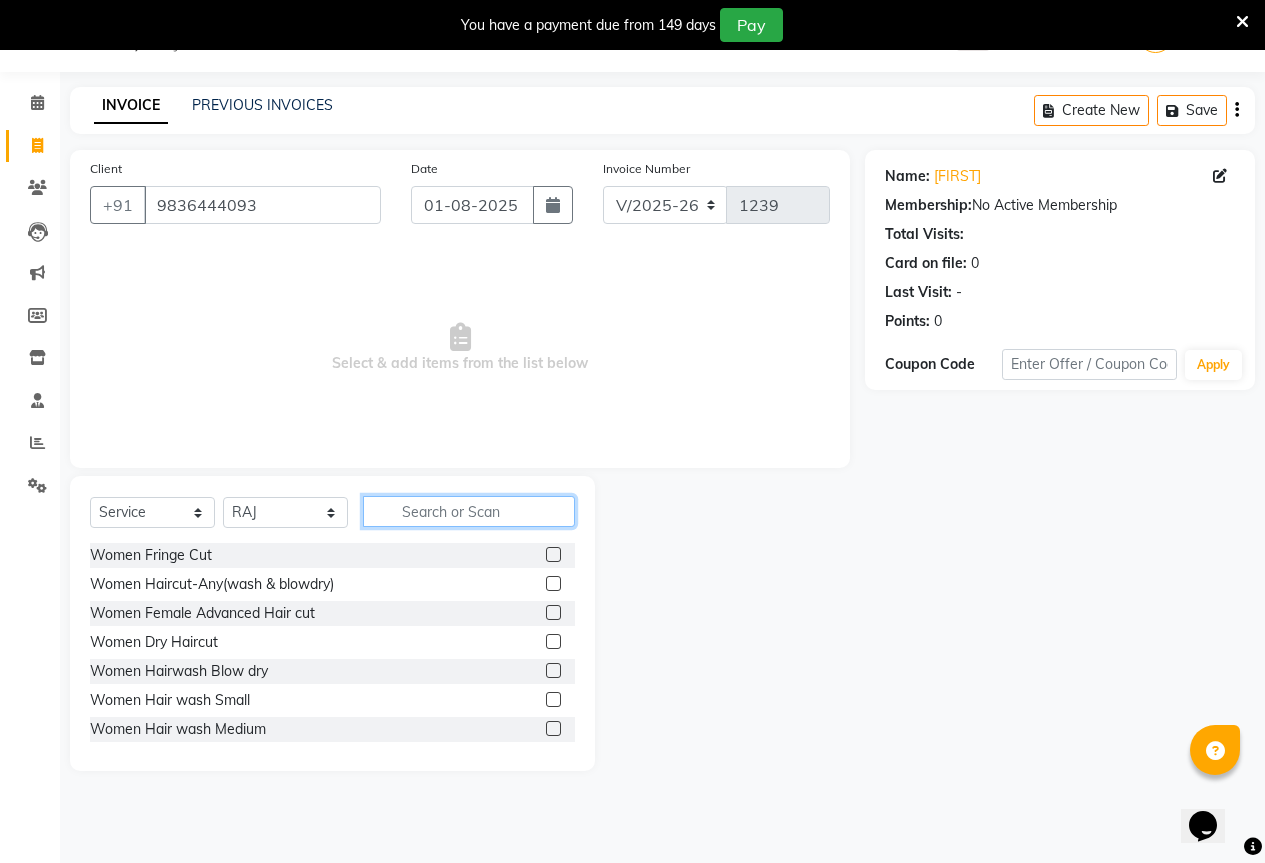 click 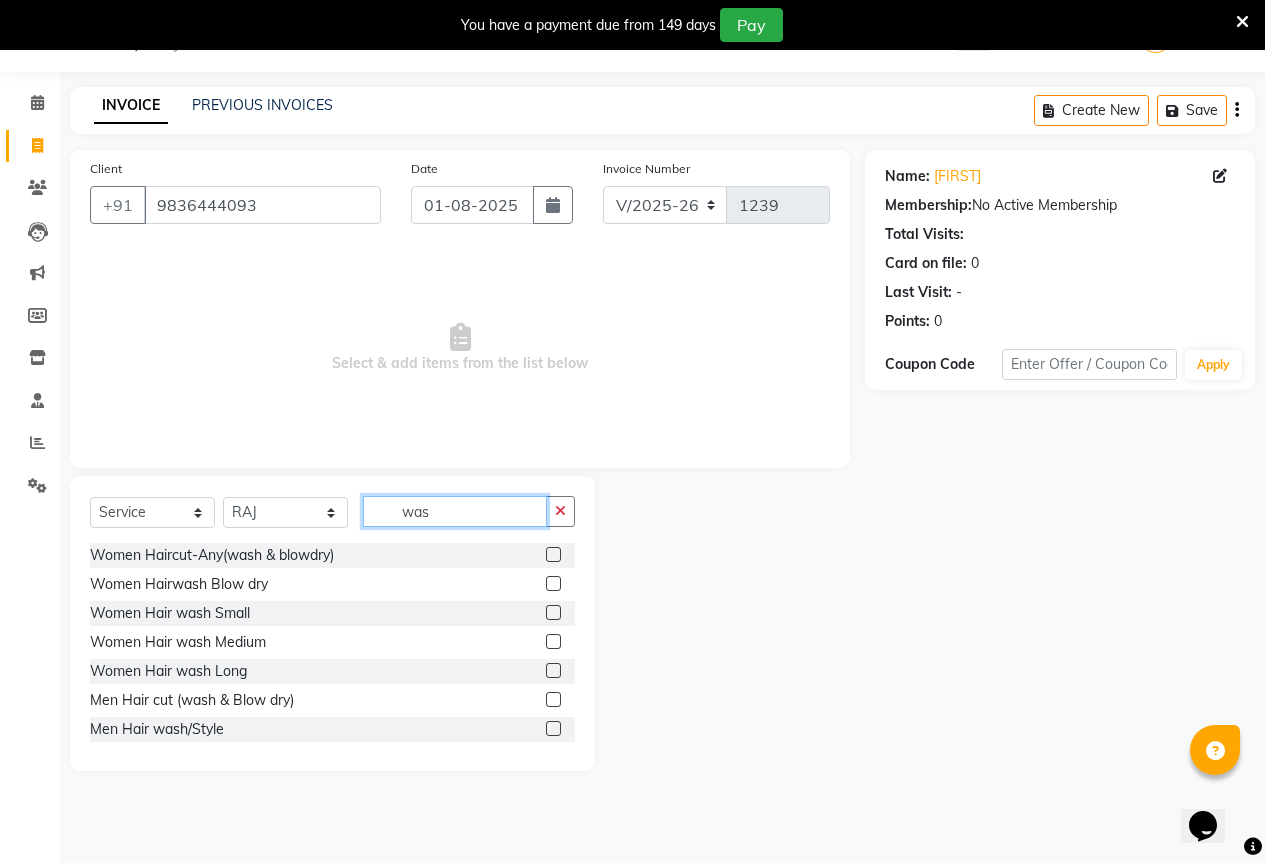 type on "was" 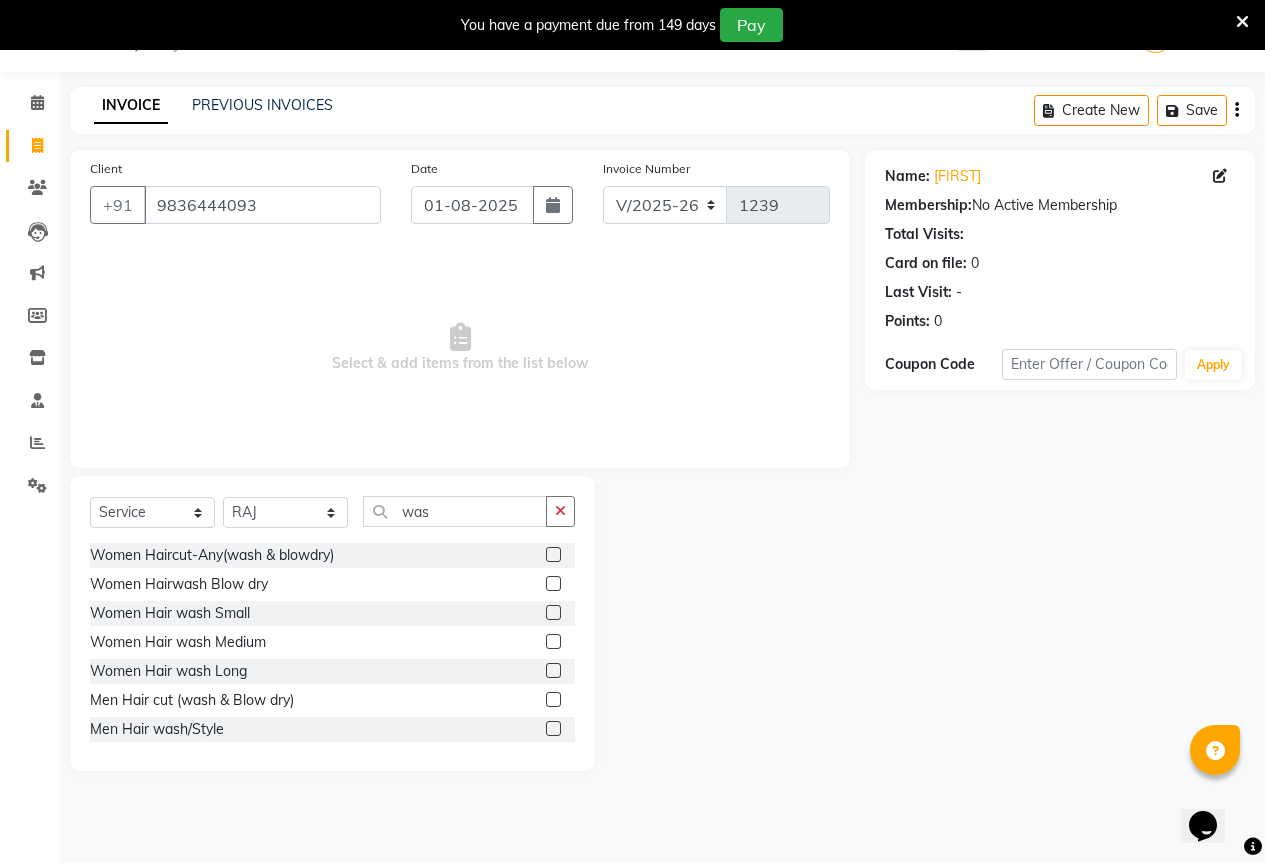 click 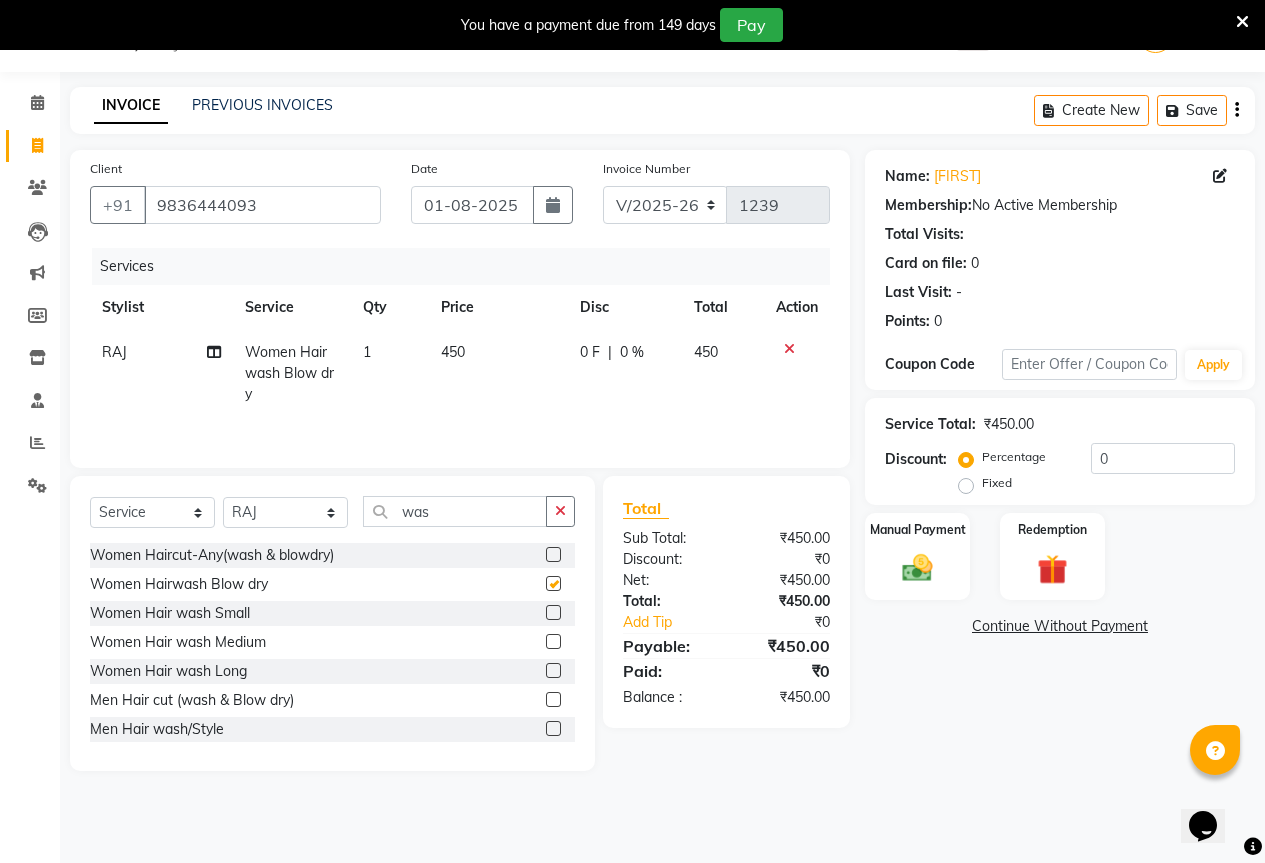 checkbox on "false" 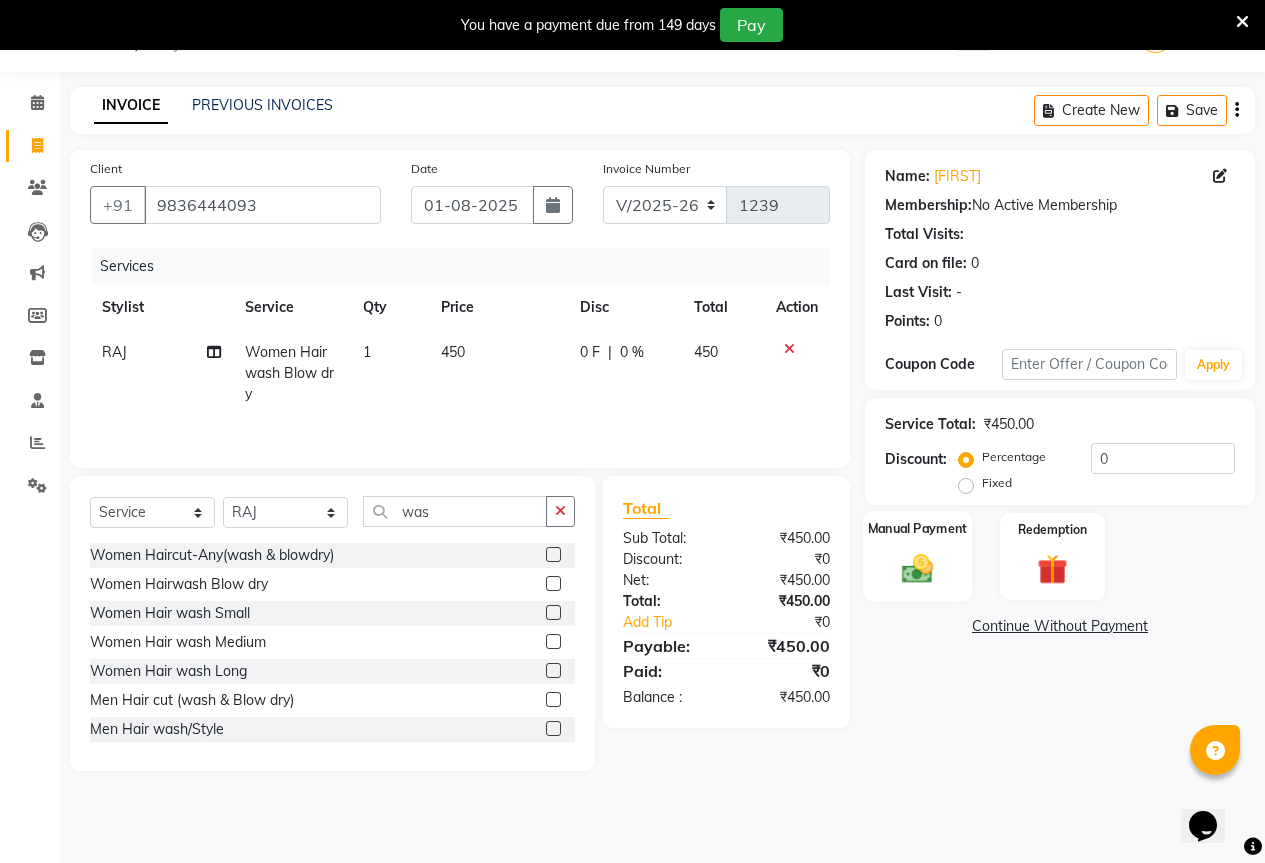 click 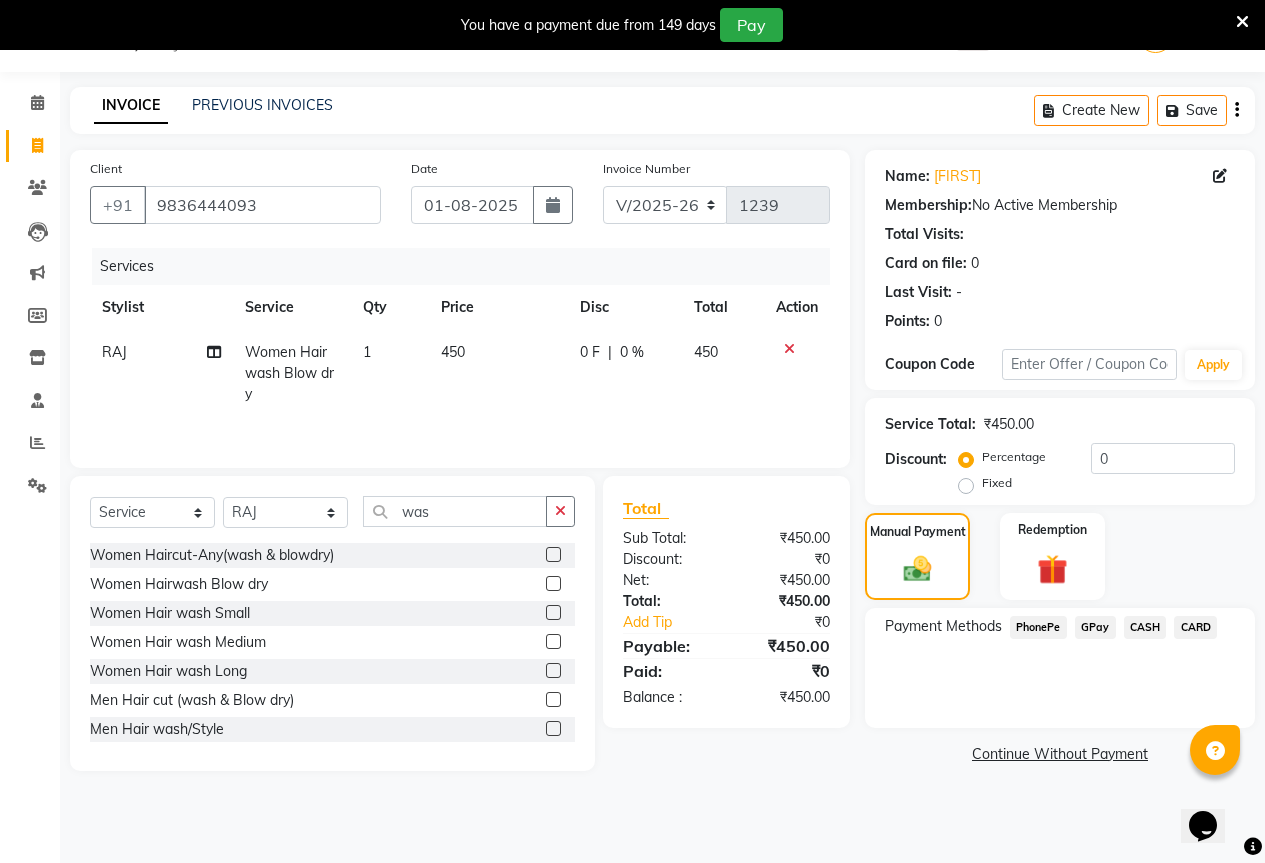 click on "GPay" 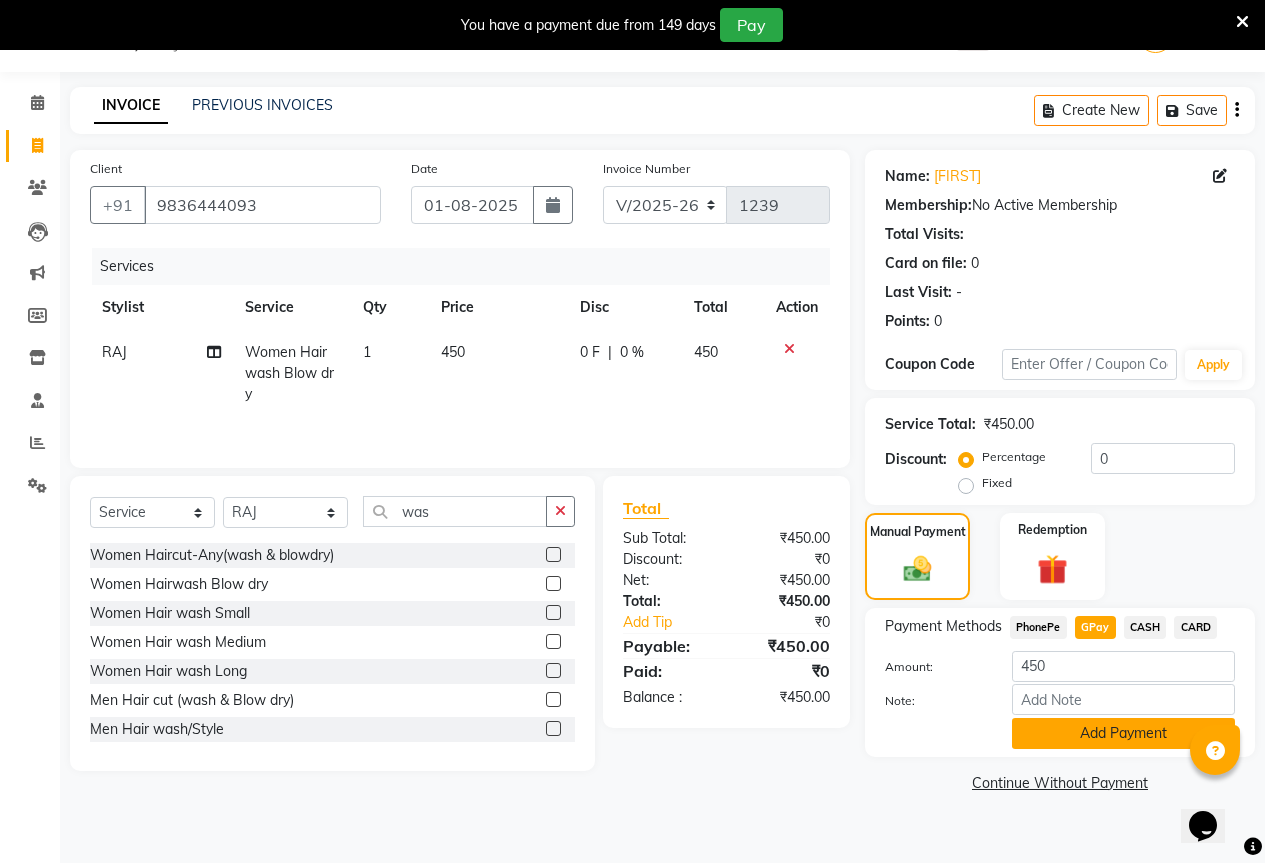 click on "Add Payment" 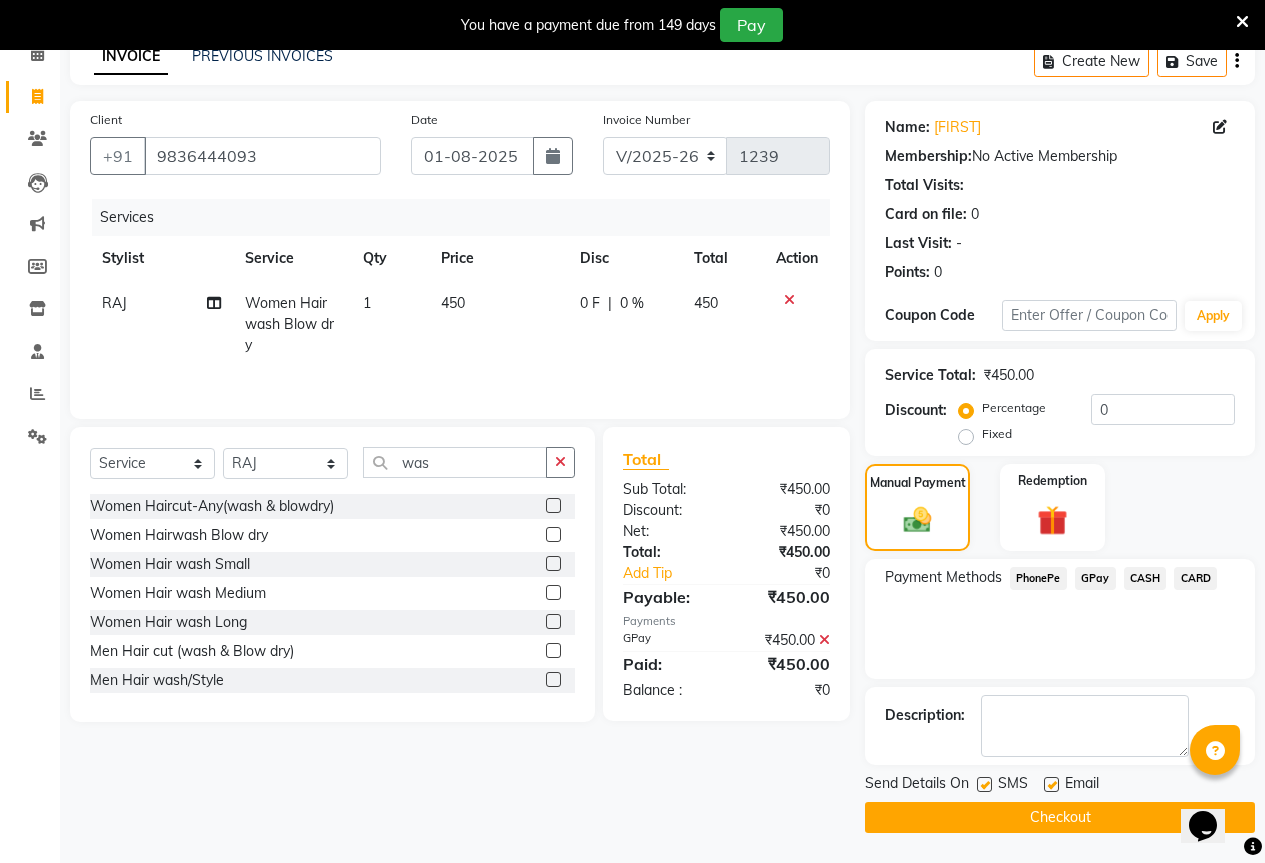 click on "Checkout" 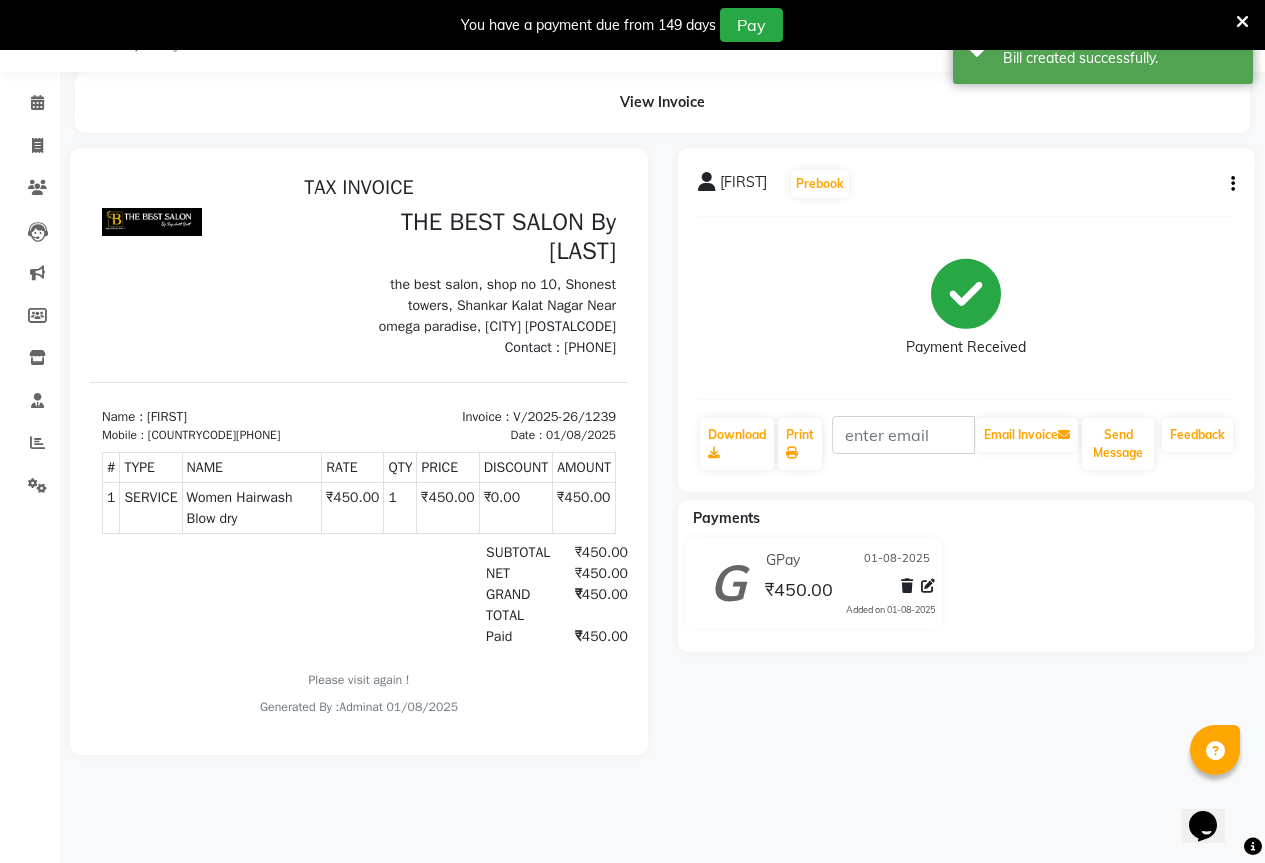 scroll, scrollTop: 0, scrollLeft: 0, axis: both 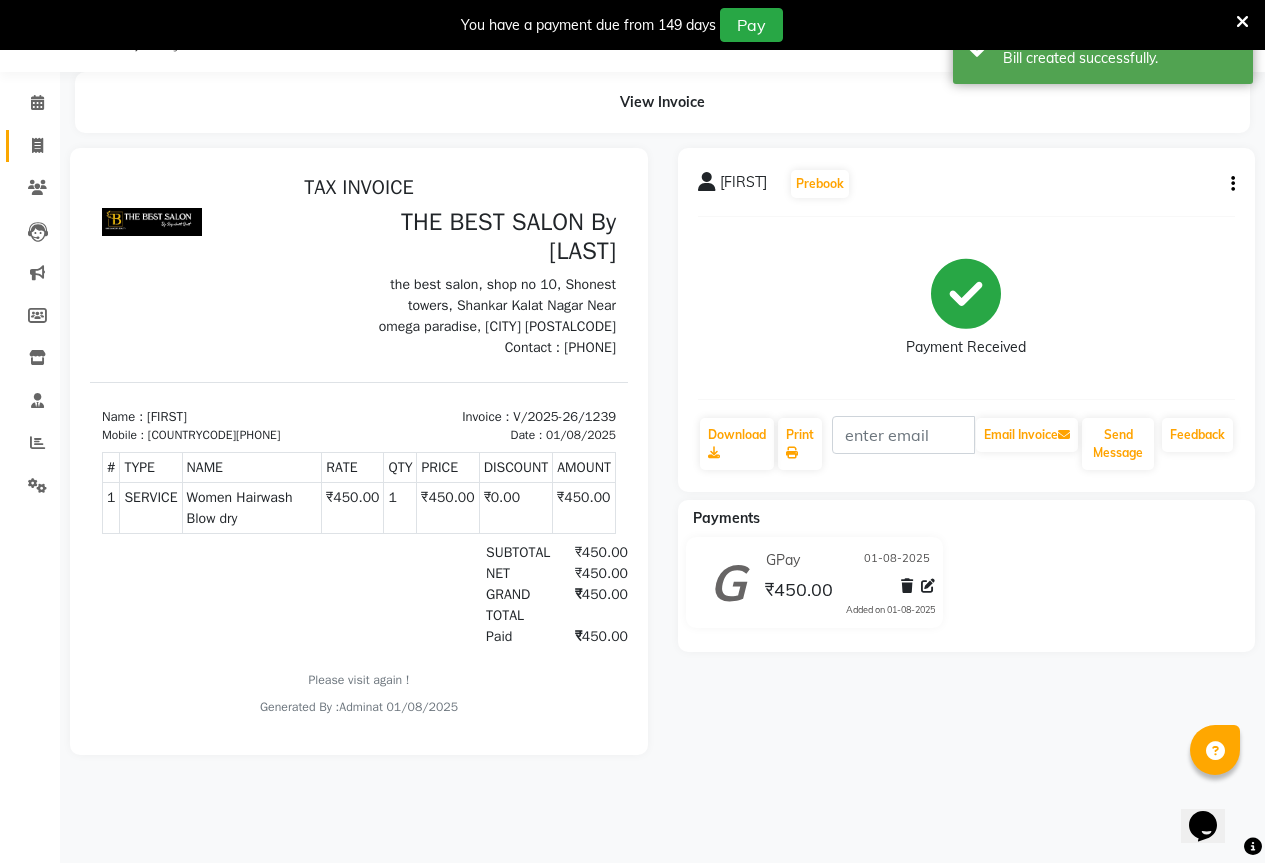 click on "Invoice" 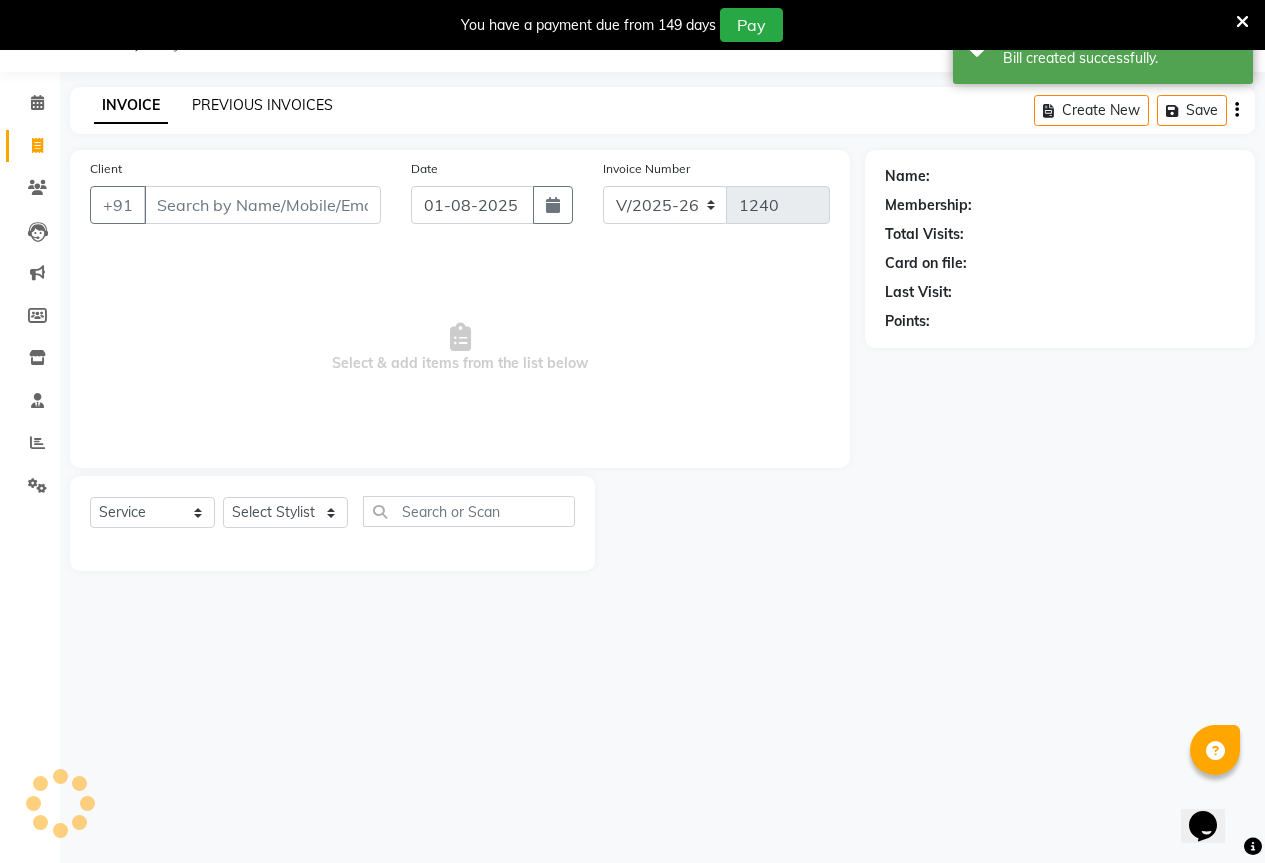 click on "PREVIOUS INVOICES" 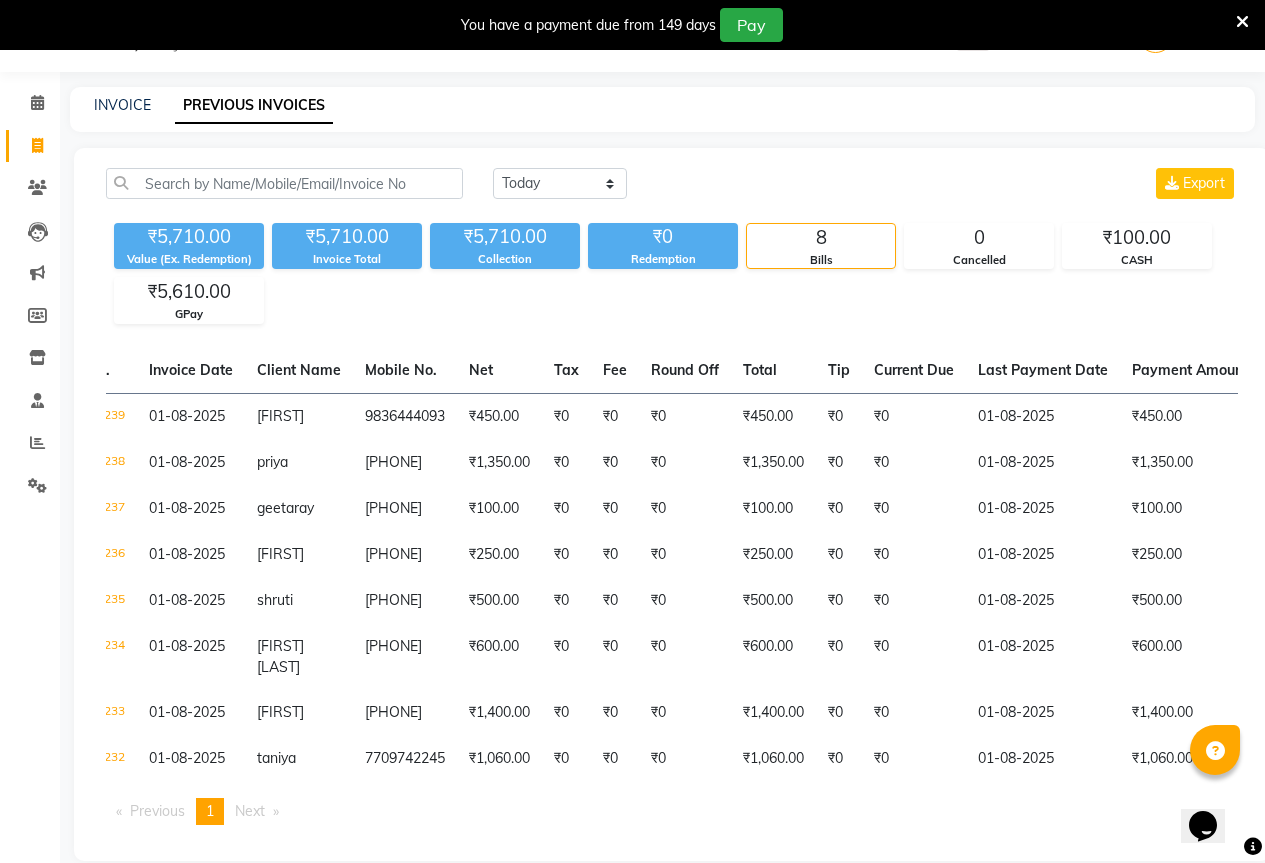 scroll, scrollTop: 0, scrollLeft: 75, axis: horizontal 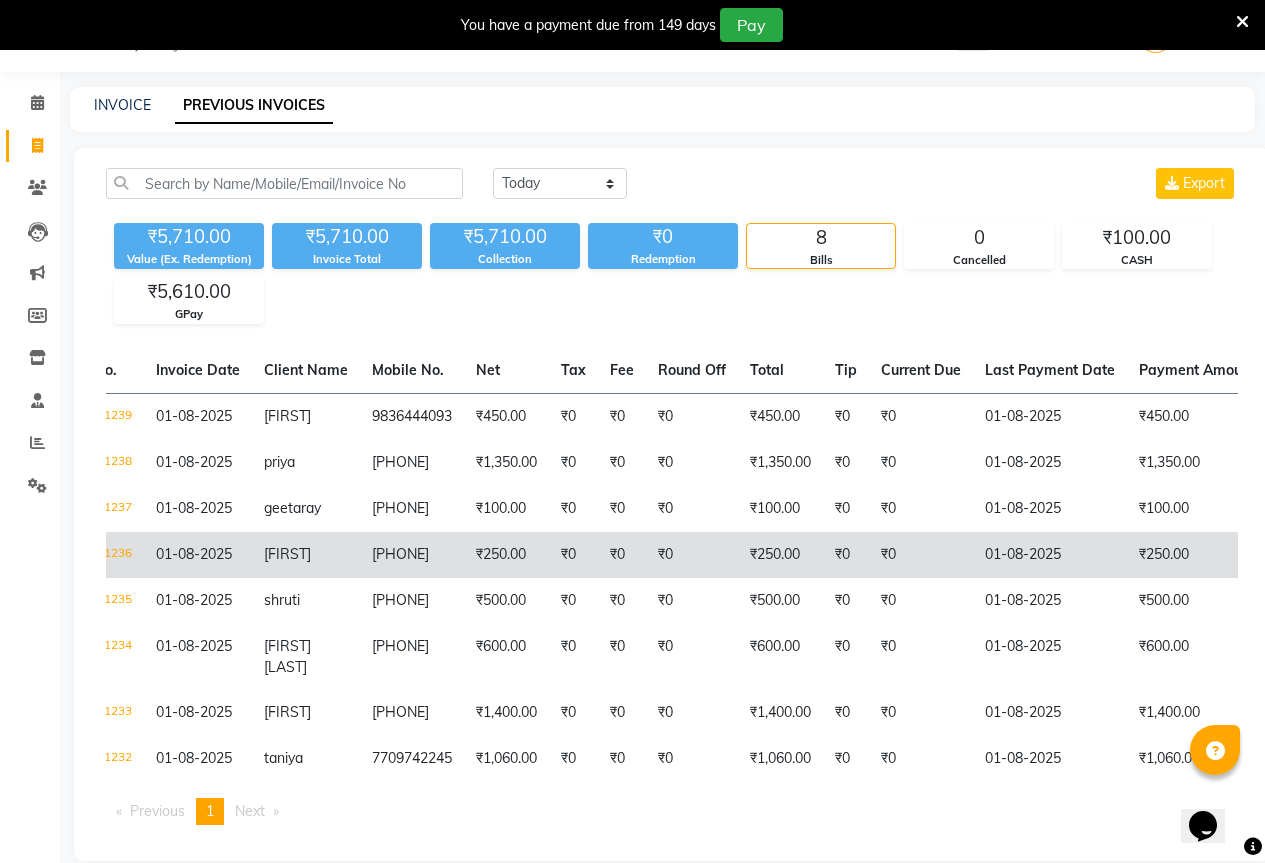 click on "₹0" 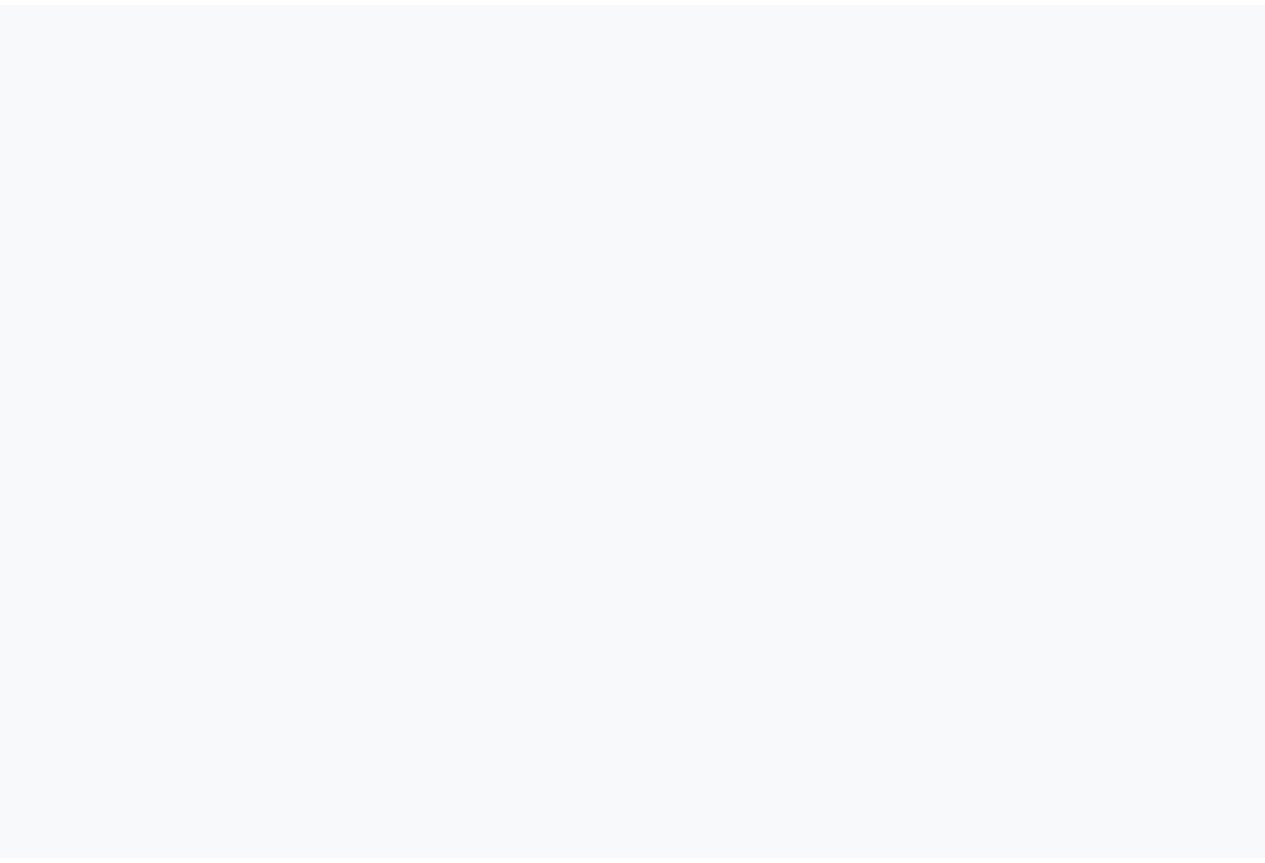 scroll, scrollTop: 0, scrollLeft: 0, axis: both 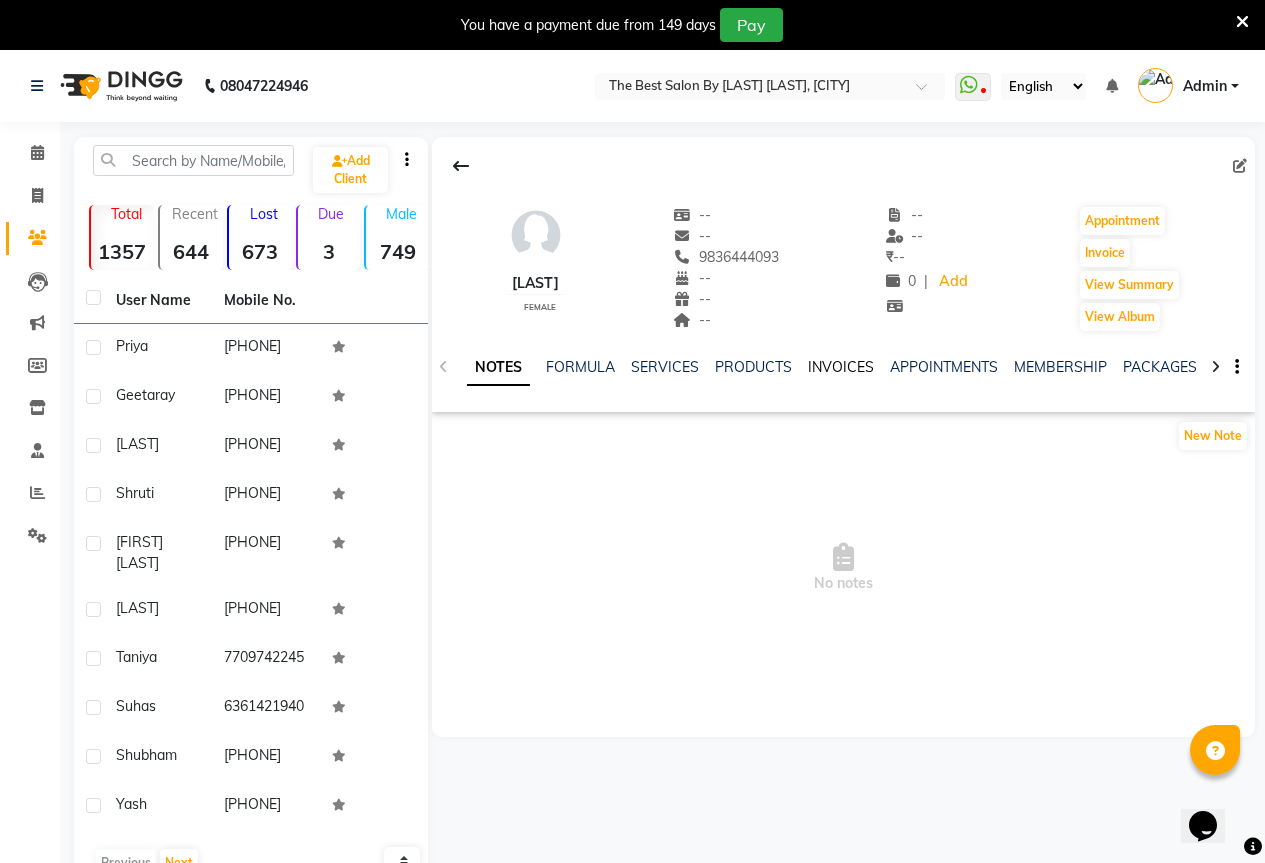 click on "INVOICES" 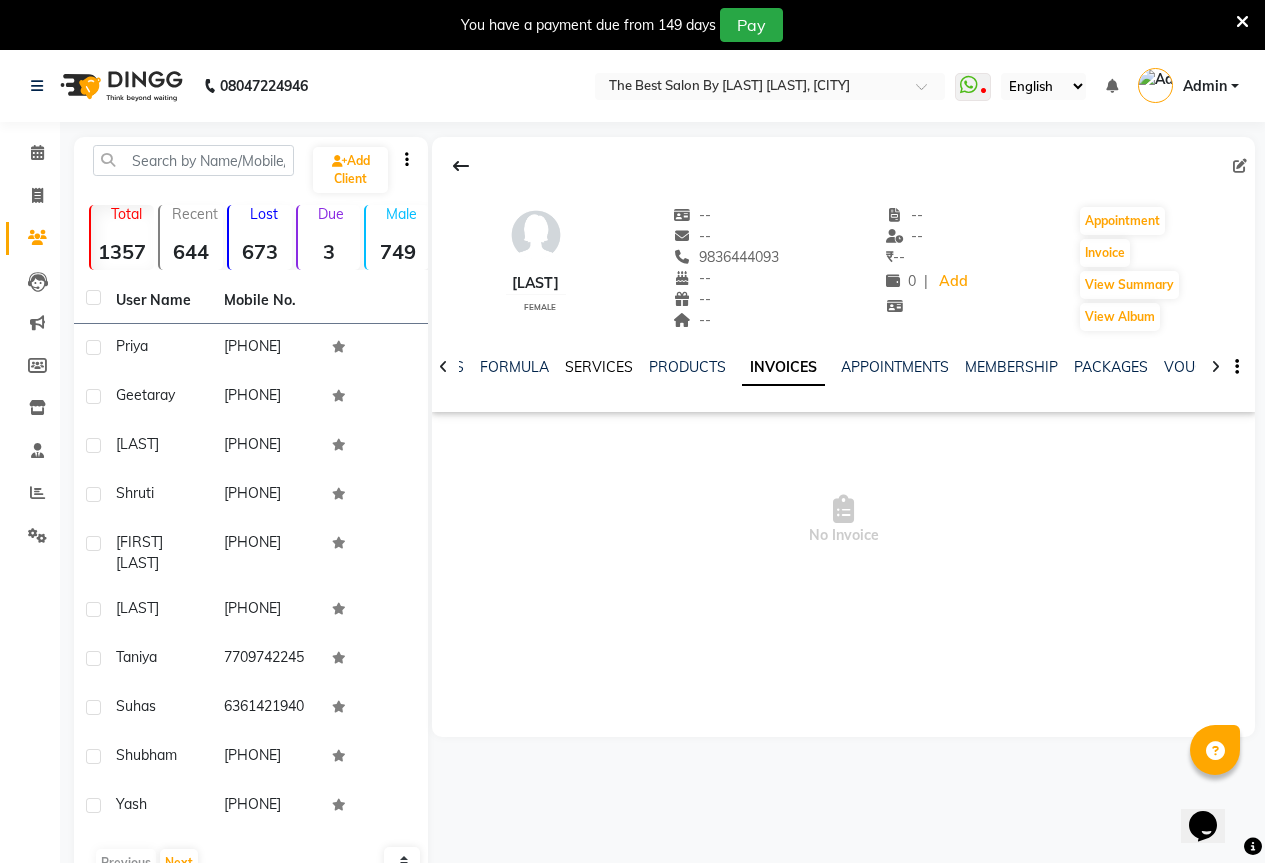 click on "SERVICES" 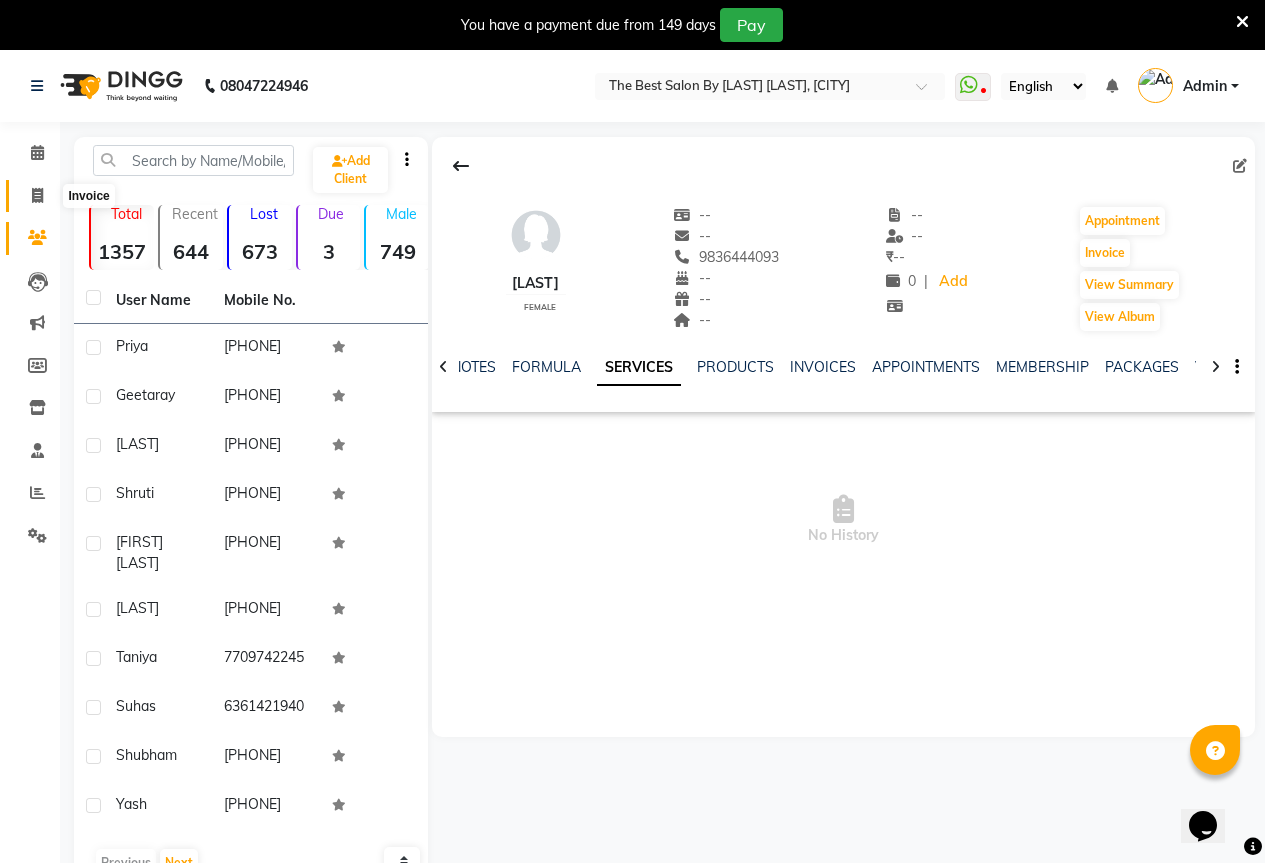 click 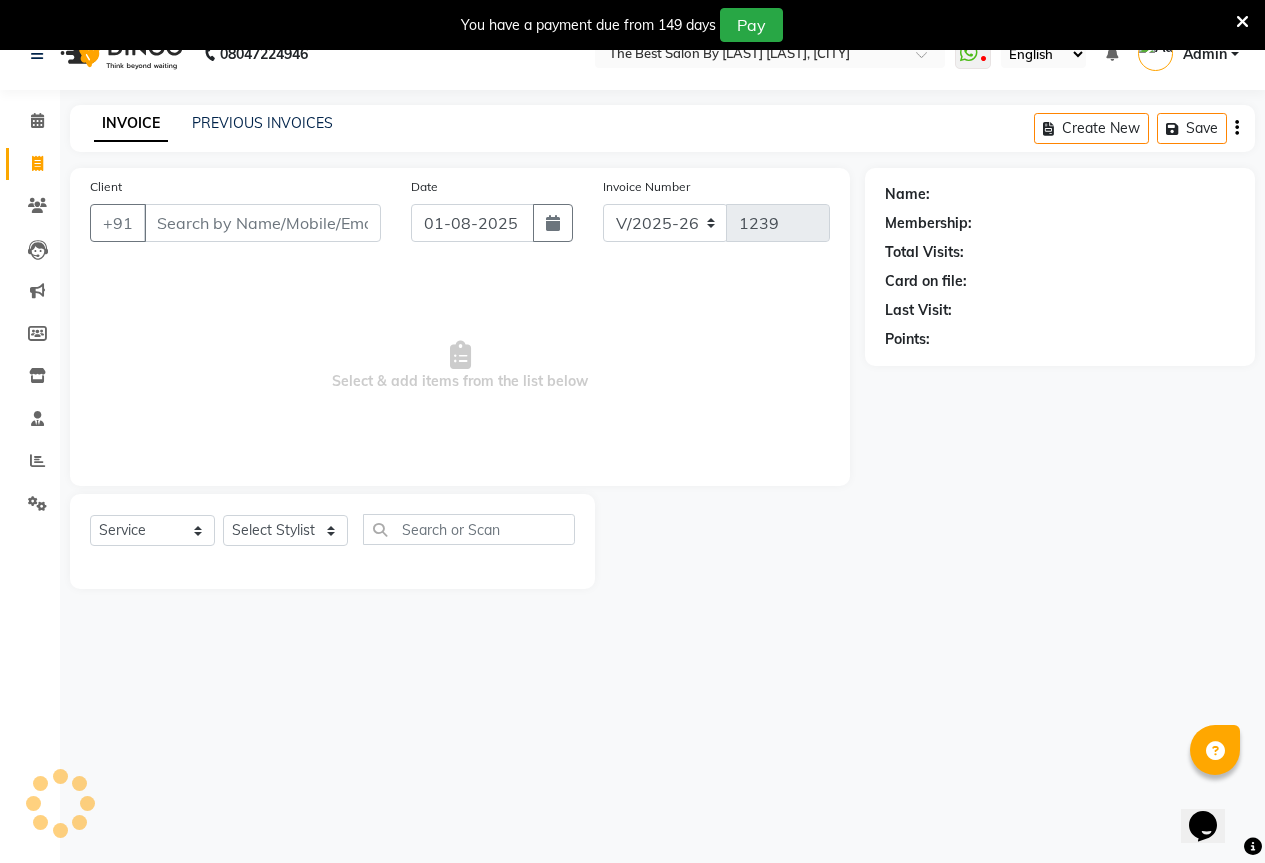 scroll, scrollTop: 50, scrollLeft: 0, axis: vertical 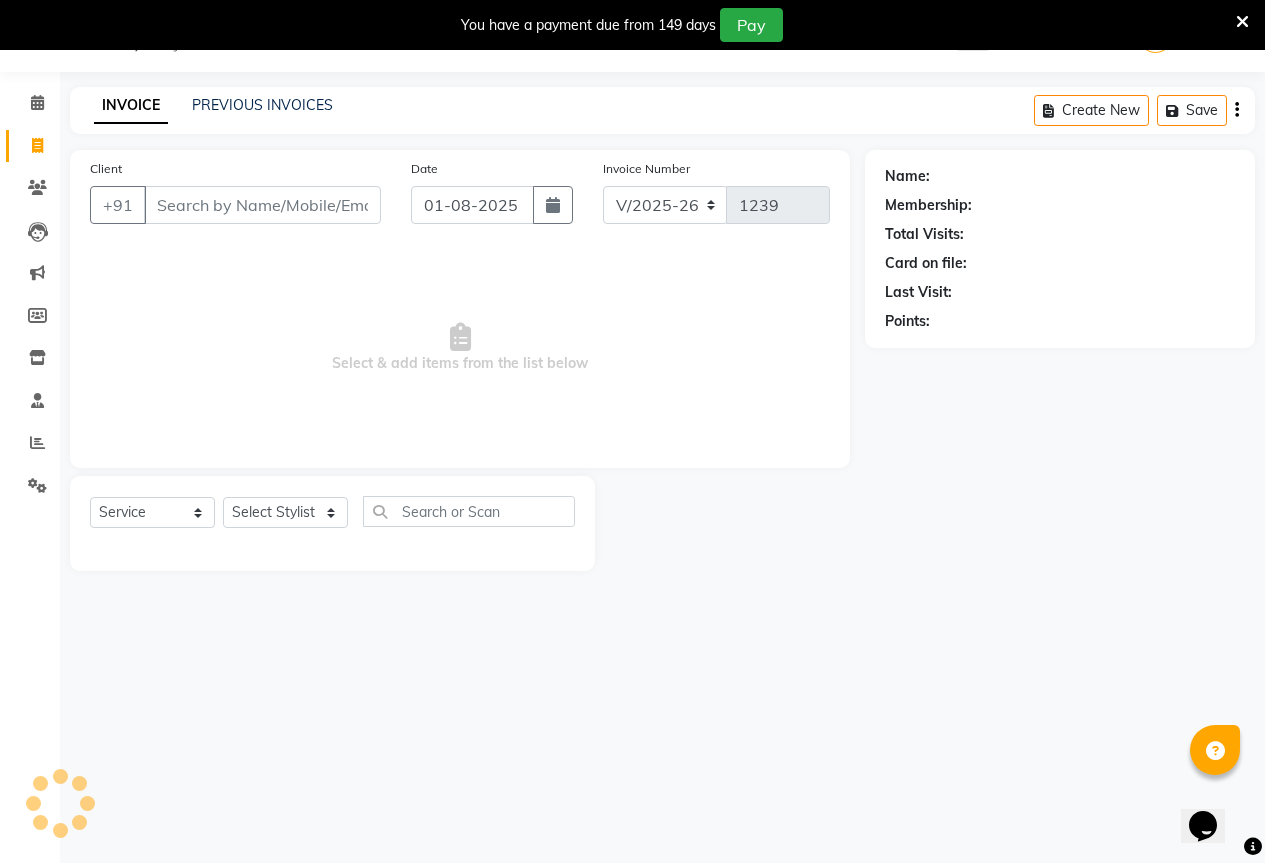 click on "Client" at bounding box center (262, 205) 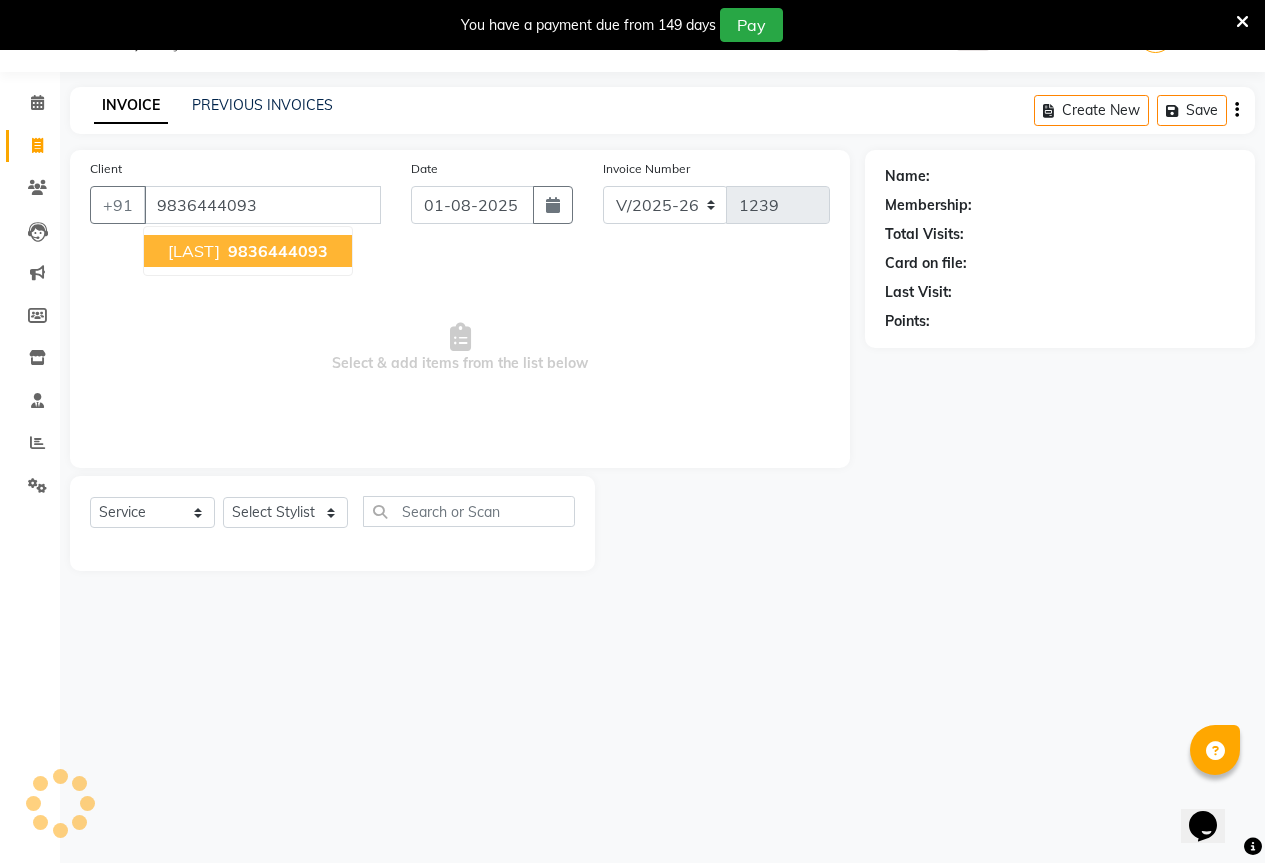 click on "9836444093" at bounding box center [262, 205] 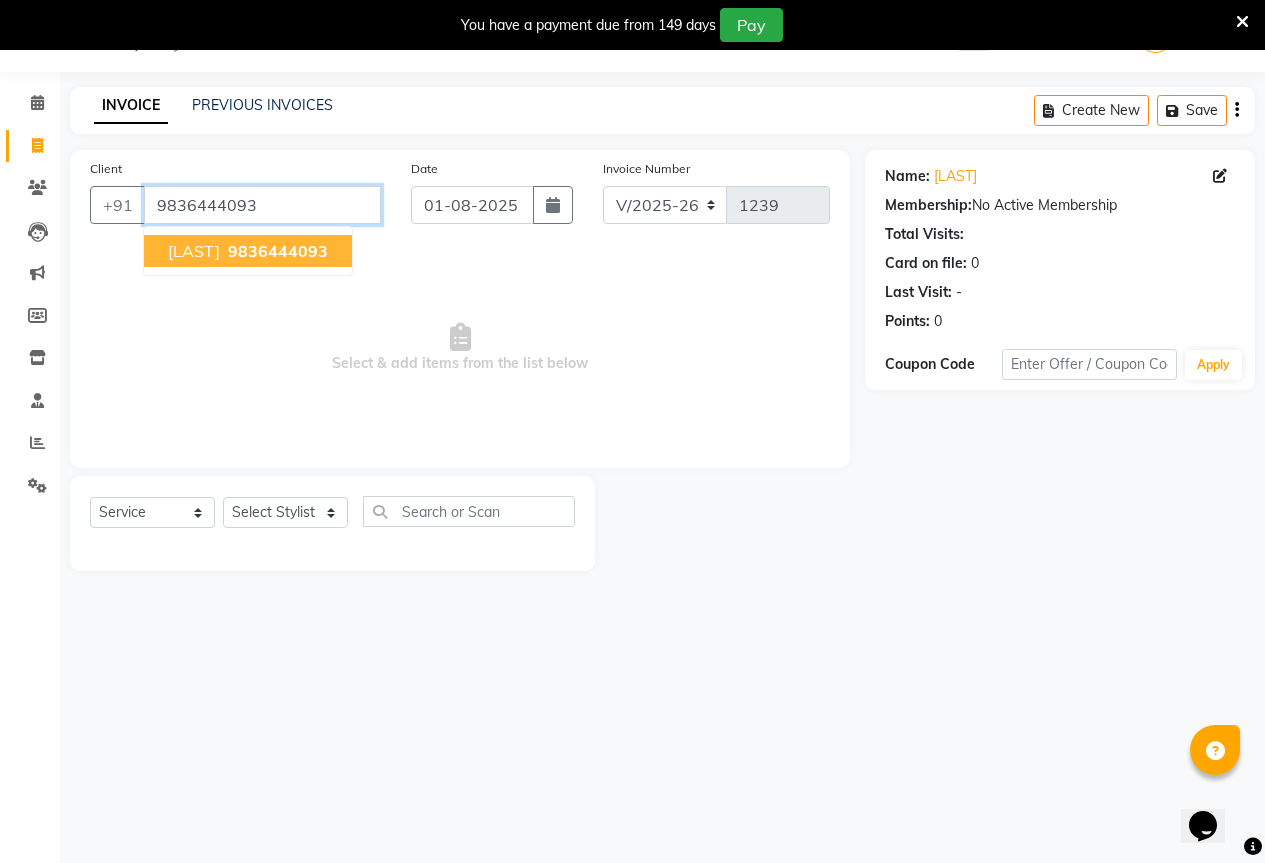 click on "9836444093" at bounding box center [262, 205] 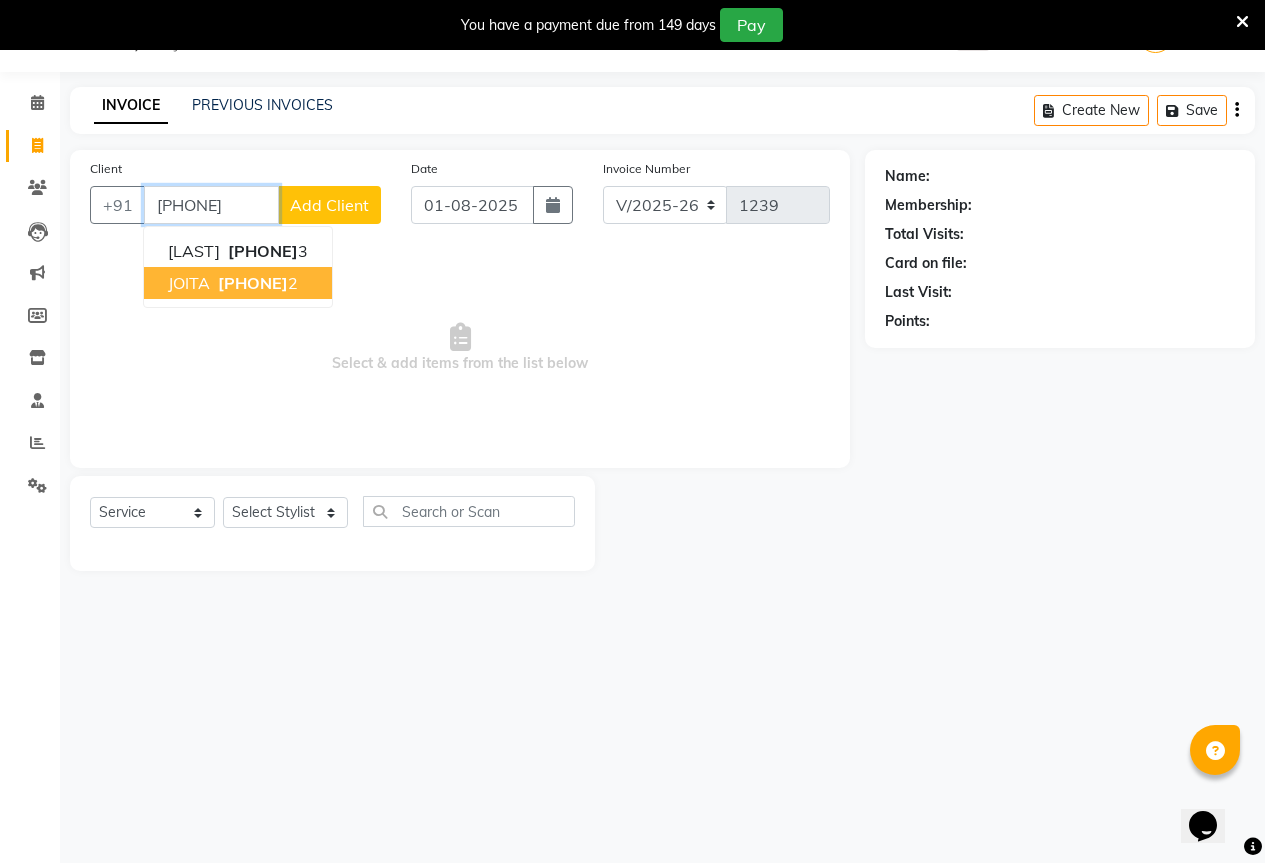 click on "983644409 2" at bounding box center [256, 283] 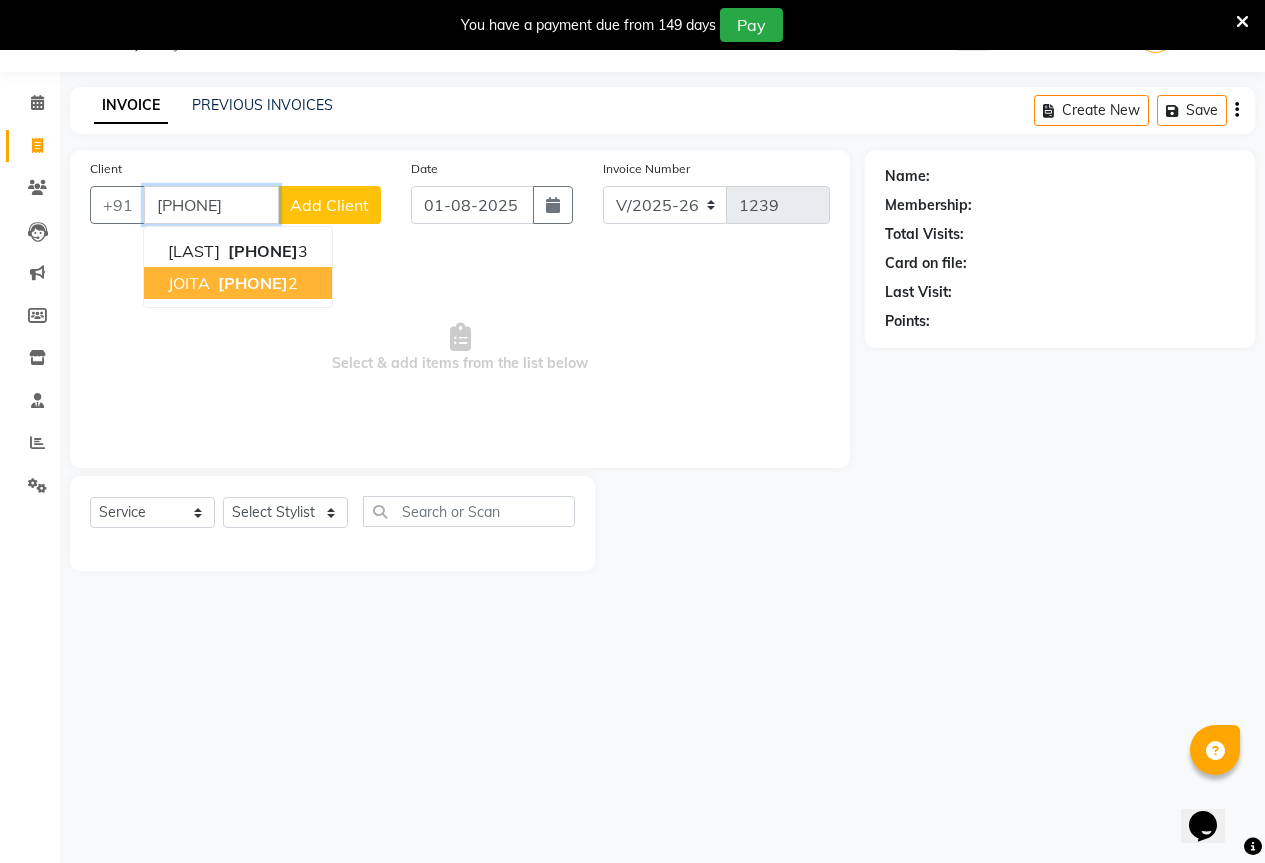 type on "9836444092" 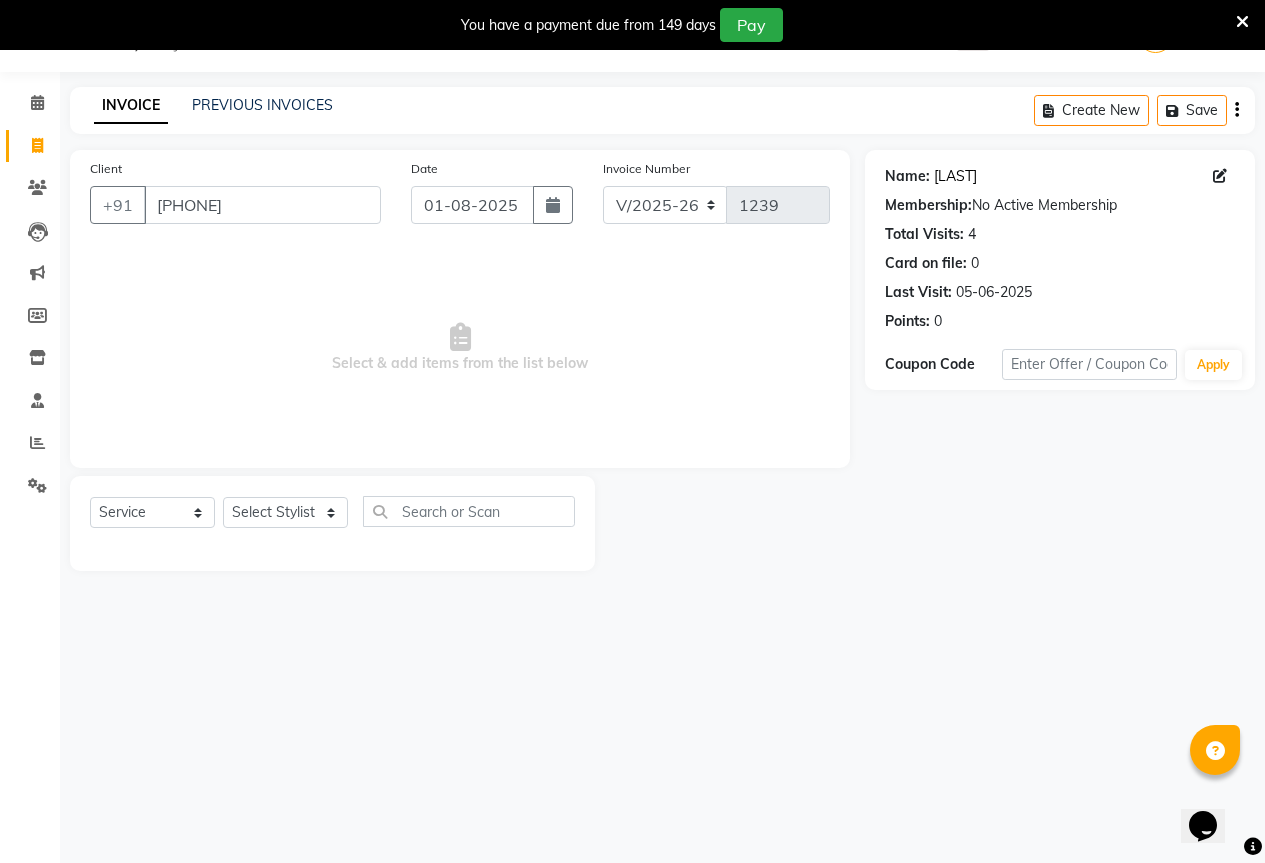 click on "Joita" 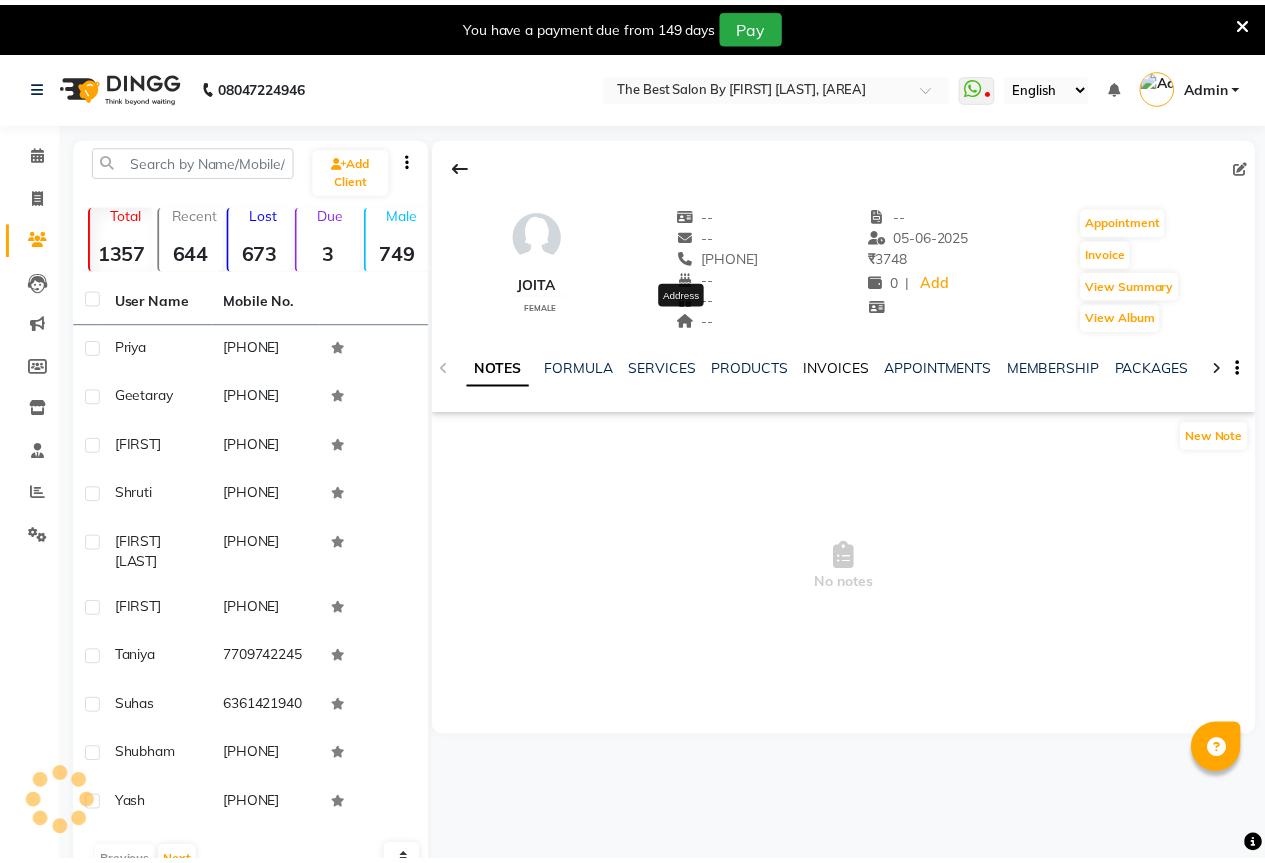scroll, scrollTop: 0, scrollLeft: 0, axis: both 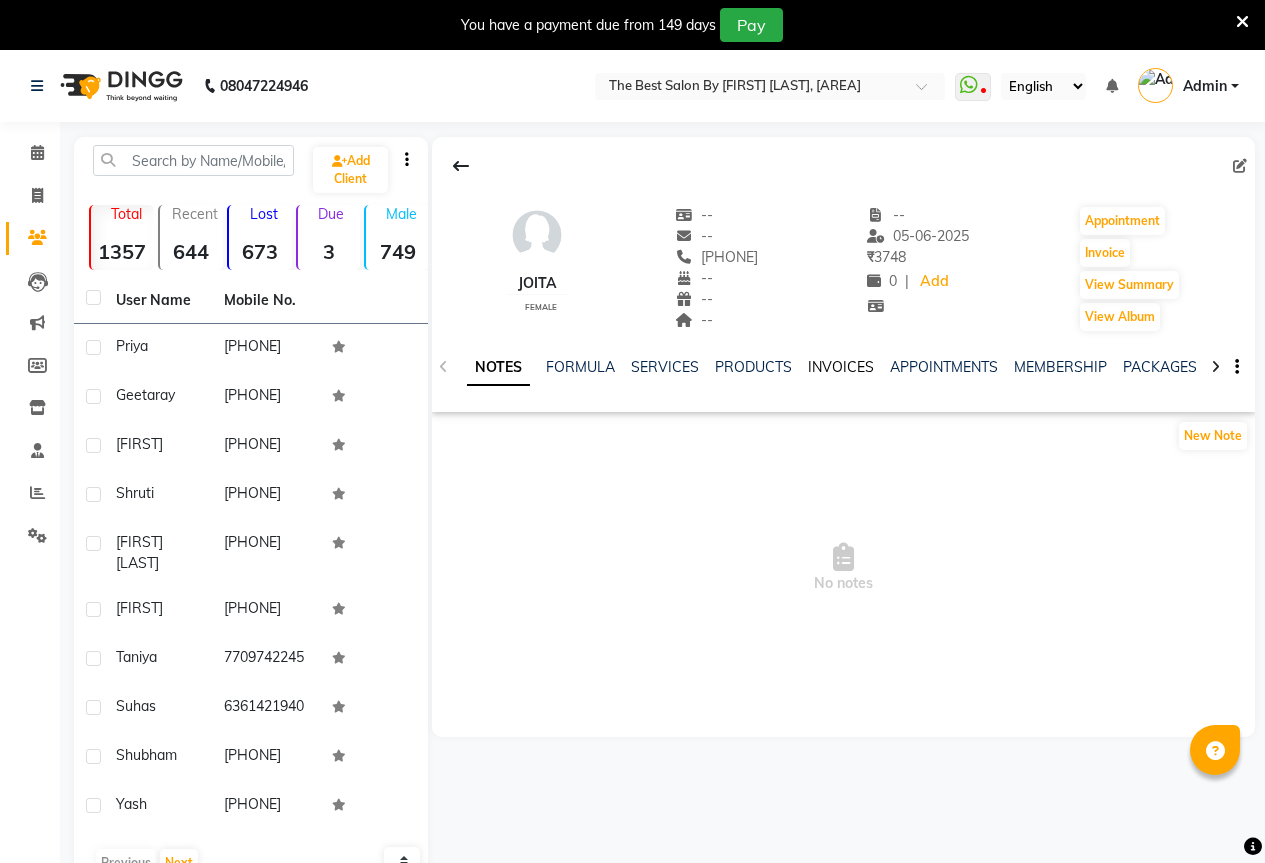 click on "INVOICES" 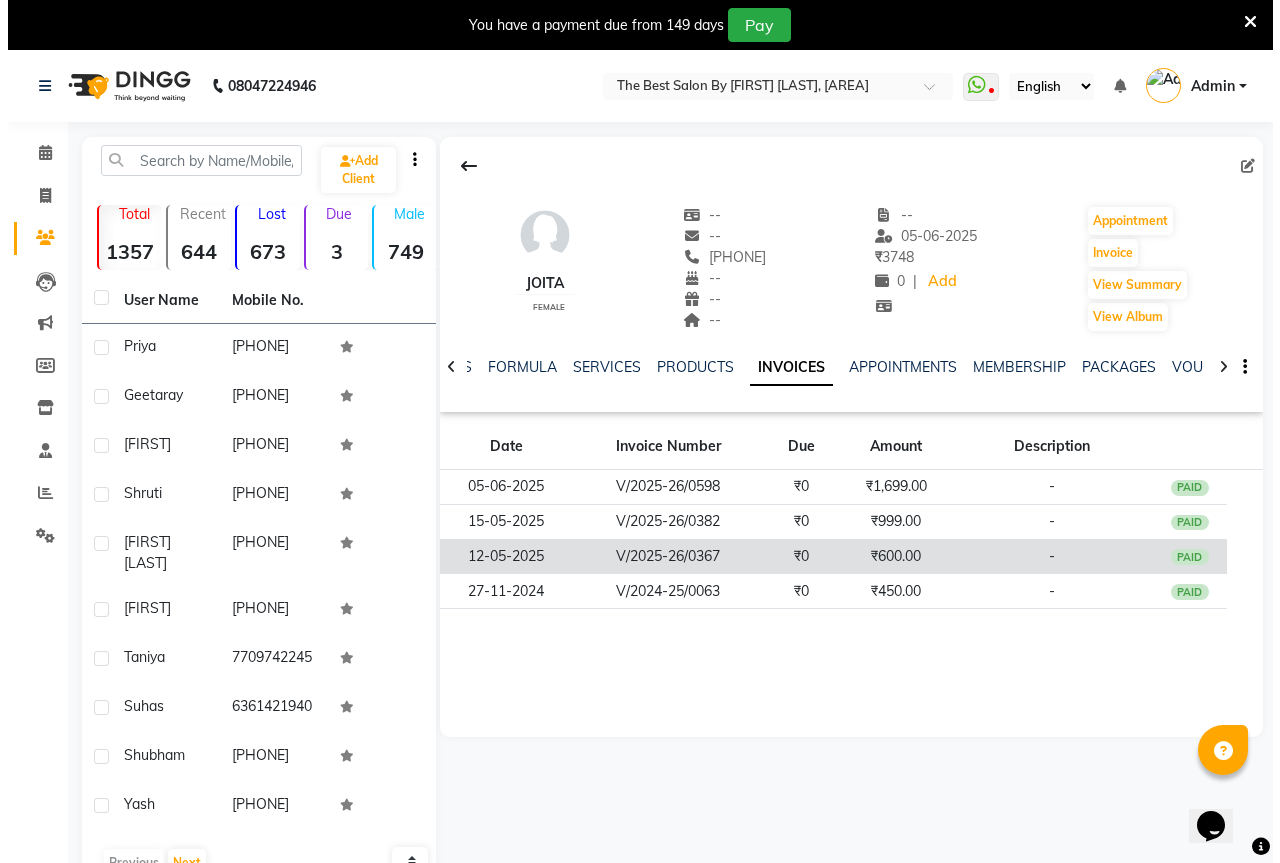 scroll, scrollTop: 0, scrollLeft: 0, axis: both 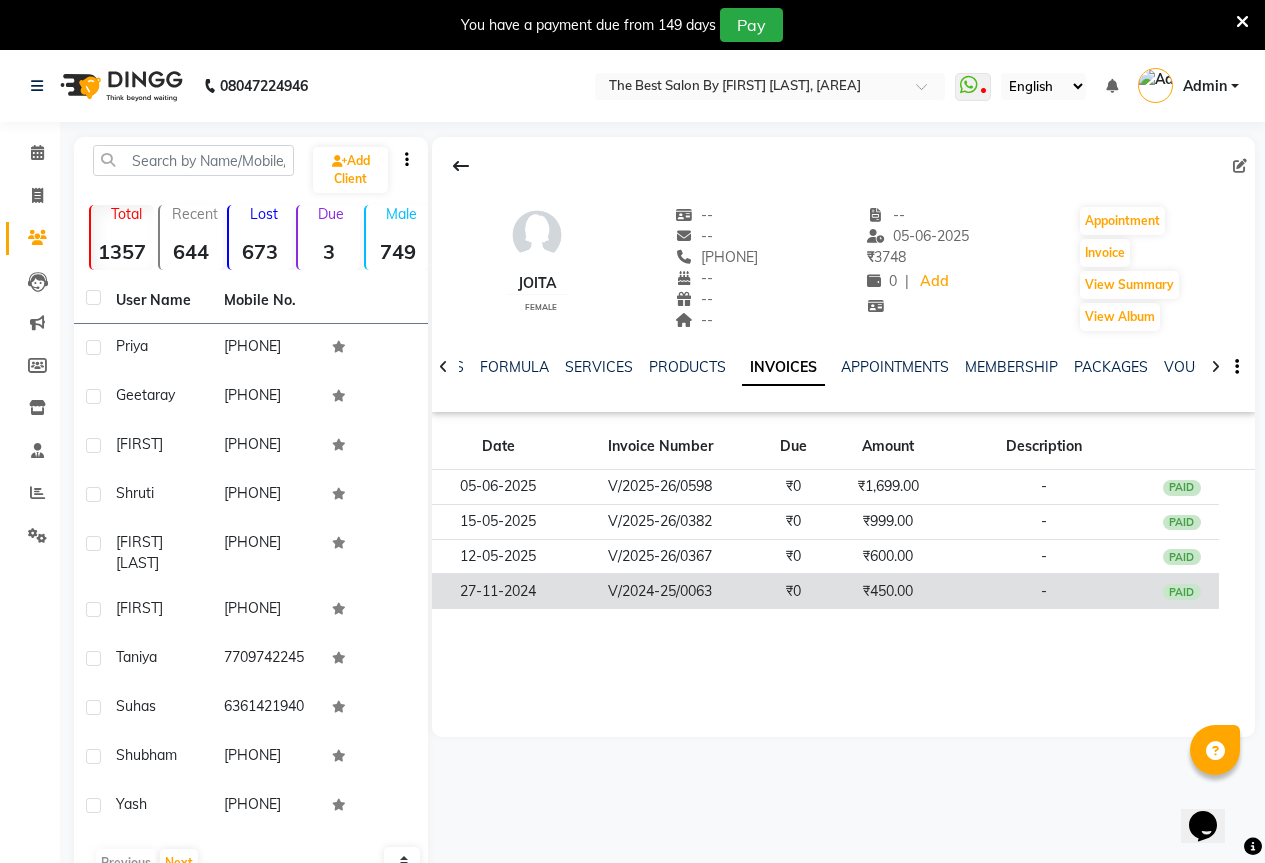 click on "₹450.00" 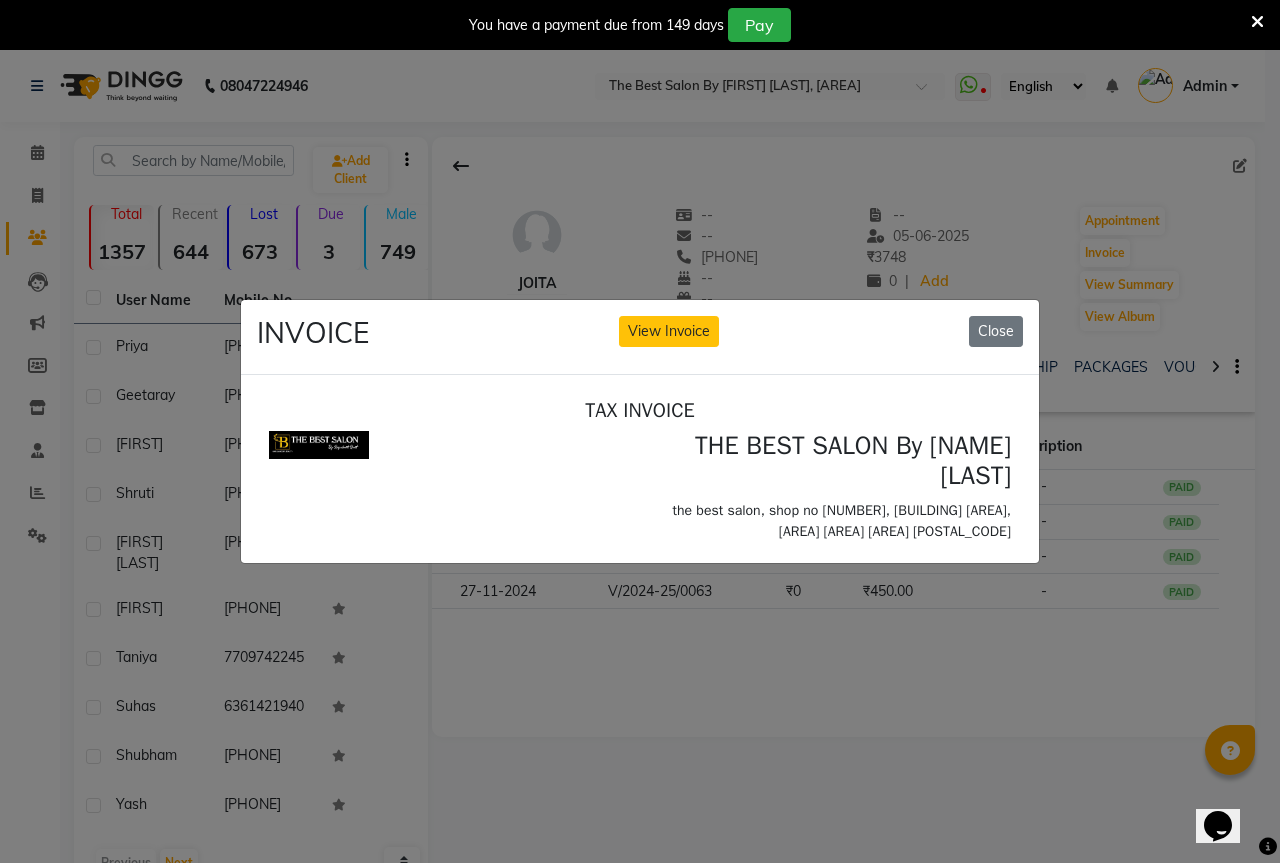 scroll, scrollTop: 0, scrollLeft: 0, axis: both 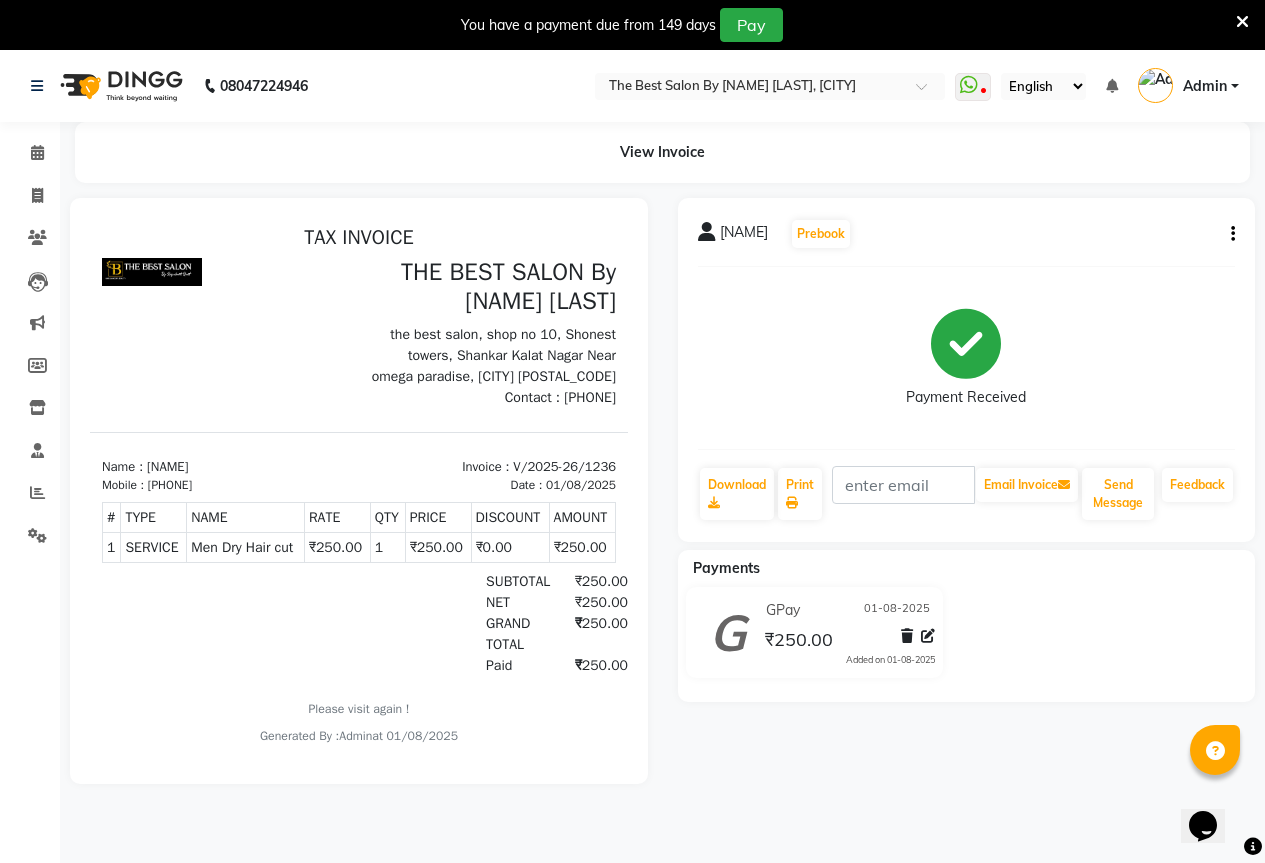 click on "[NAME]   Prebook   Payment Received  Download  Print   Email Invoice   Send Message Feedback" 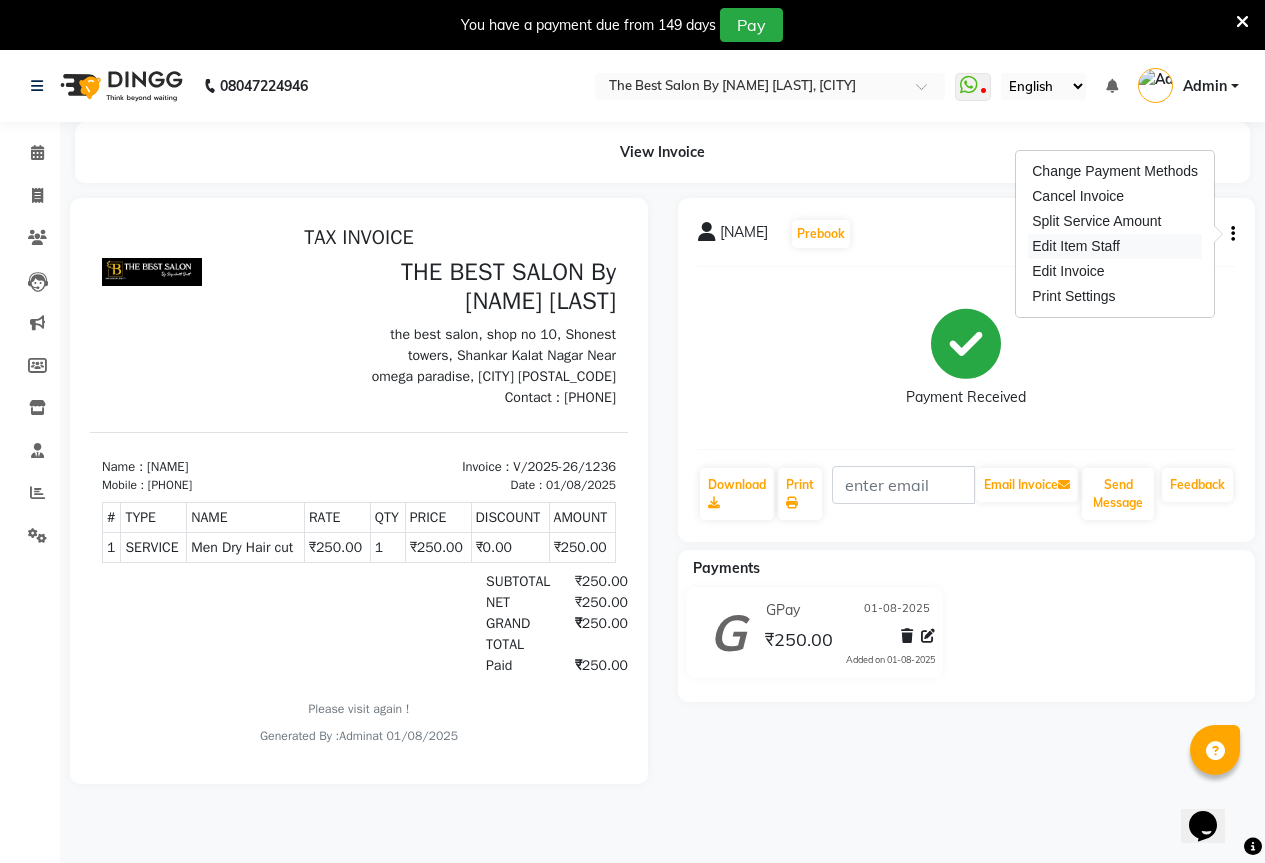 click on "Edit Item Staff" at bounding box center [1115, 246] 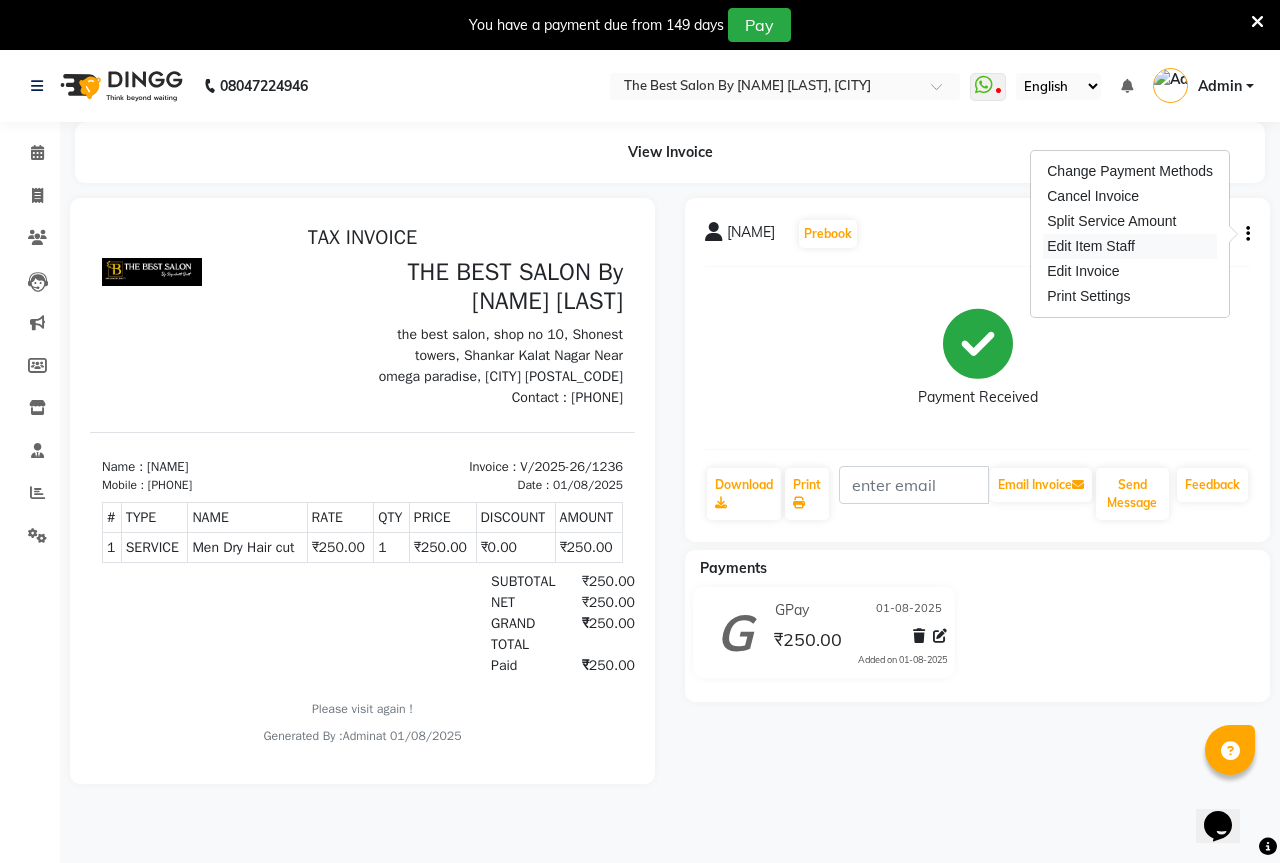 select on "61553" 